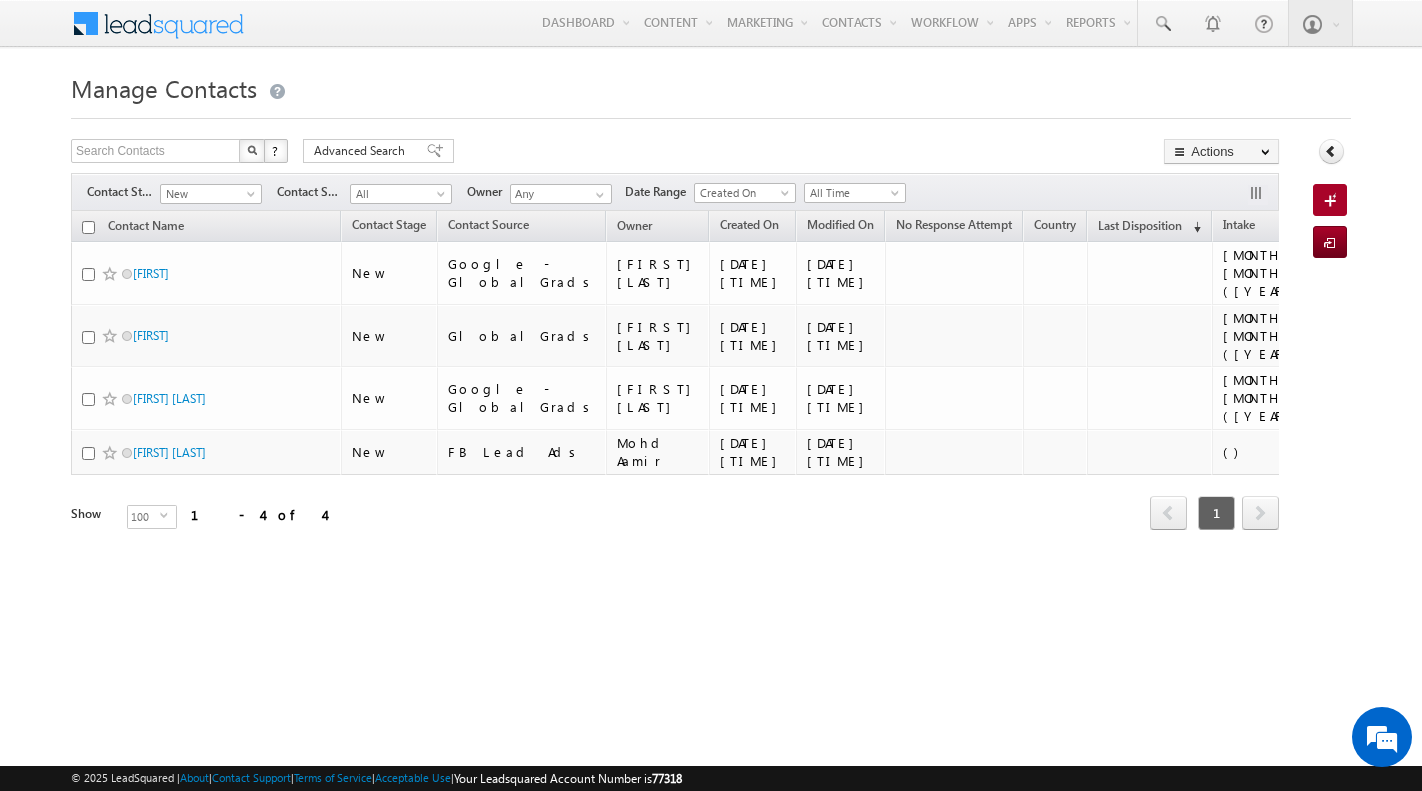 scroll, scrollTop: 0, scrollLeft: 0, axis: both 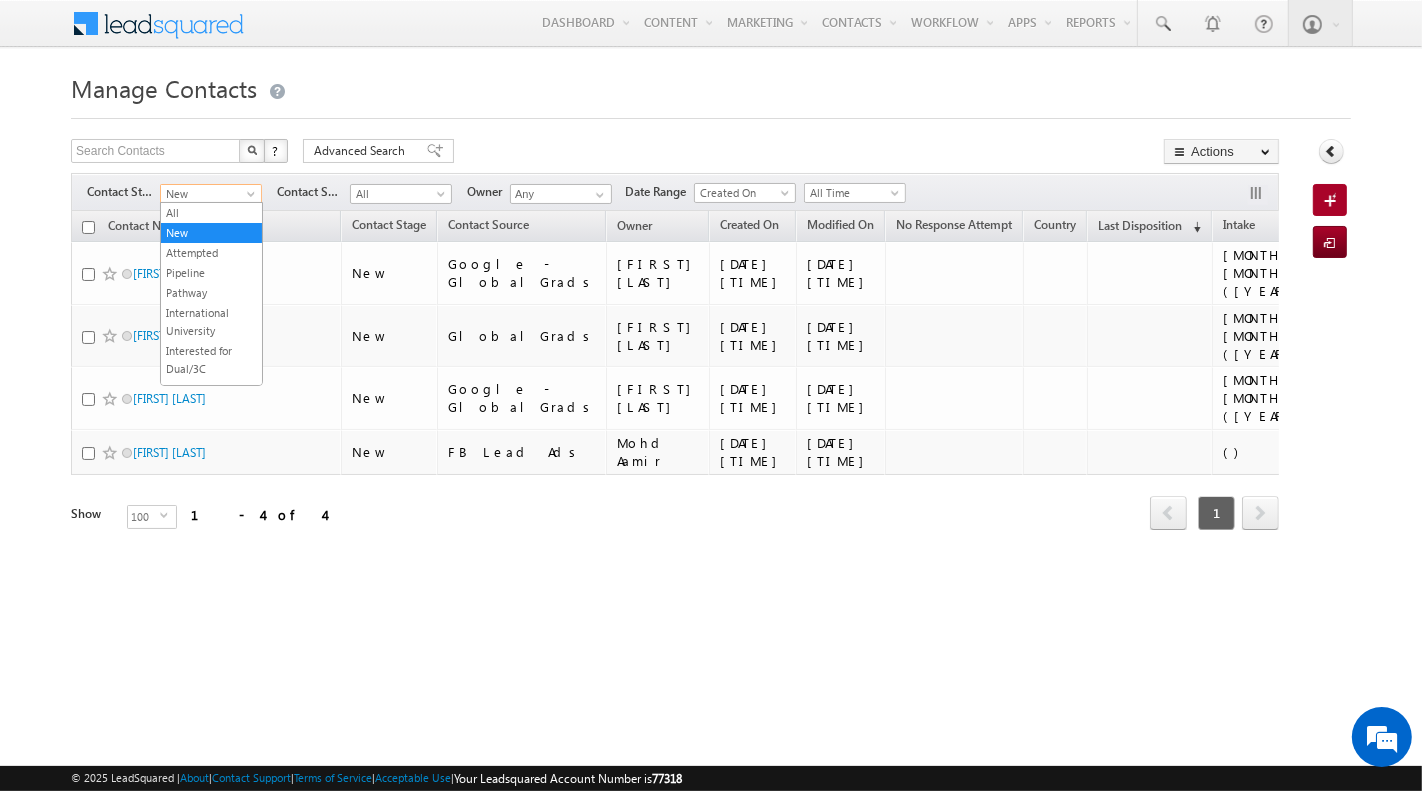 click on "New" at bounding box center (208, 194) 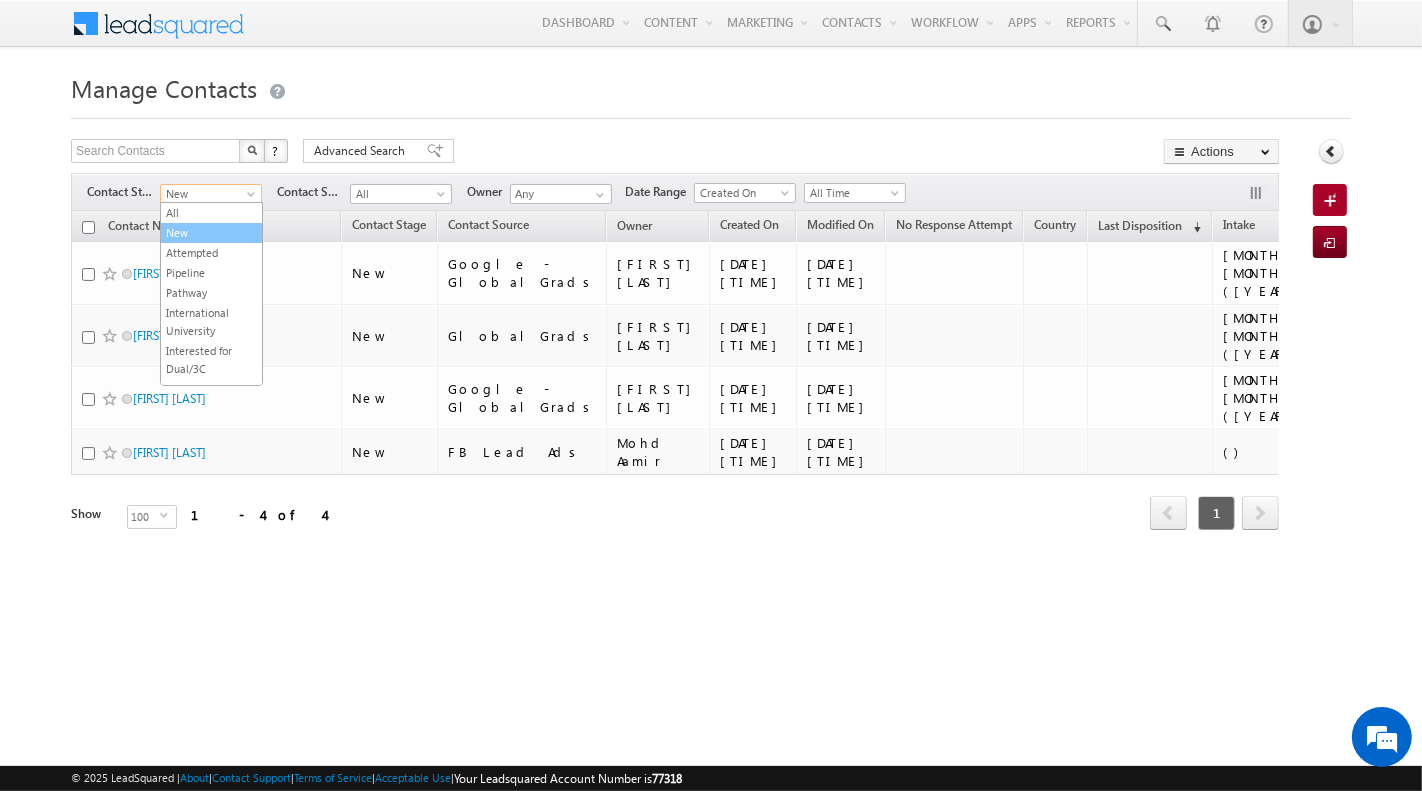 click on "New" at bounding box center (211, 233) 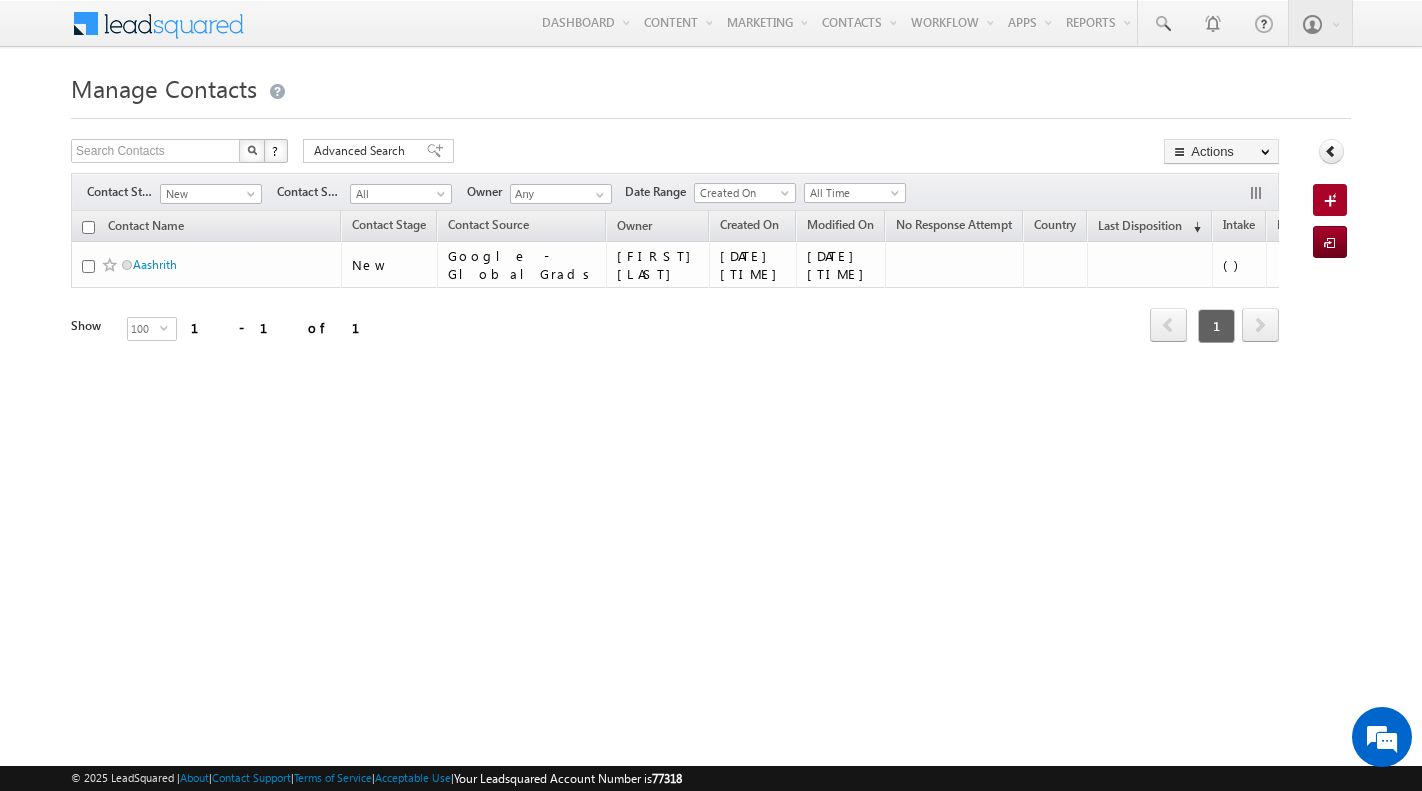 scroll, scrollTop: 0, scrollLeft: 0, axis: both 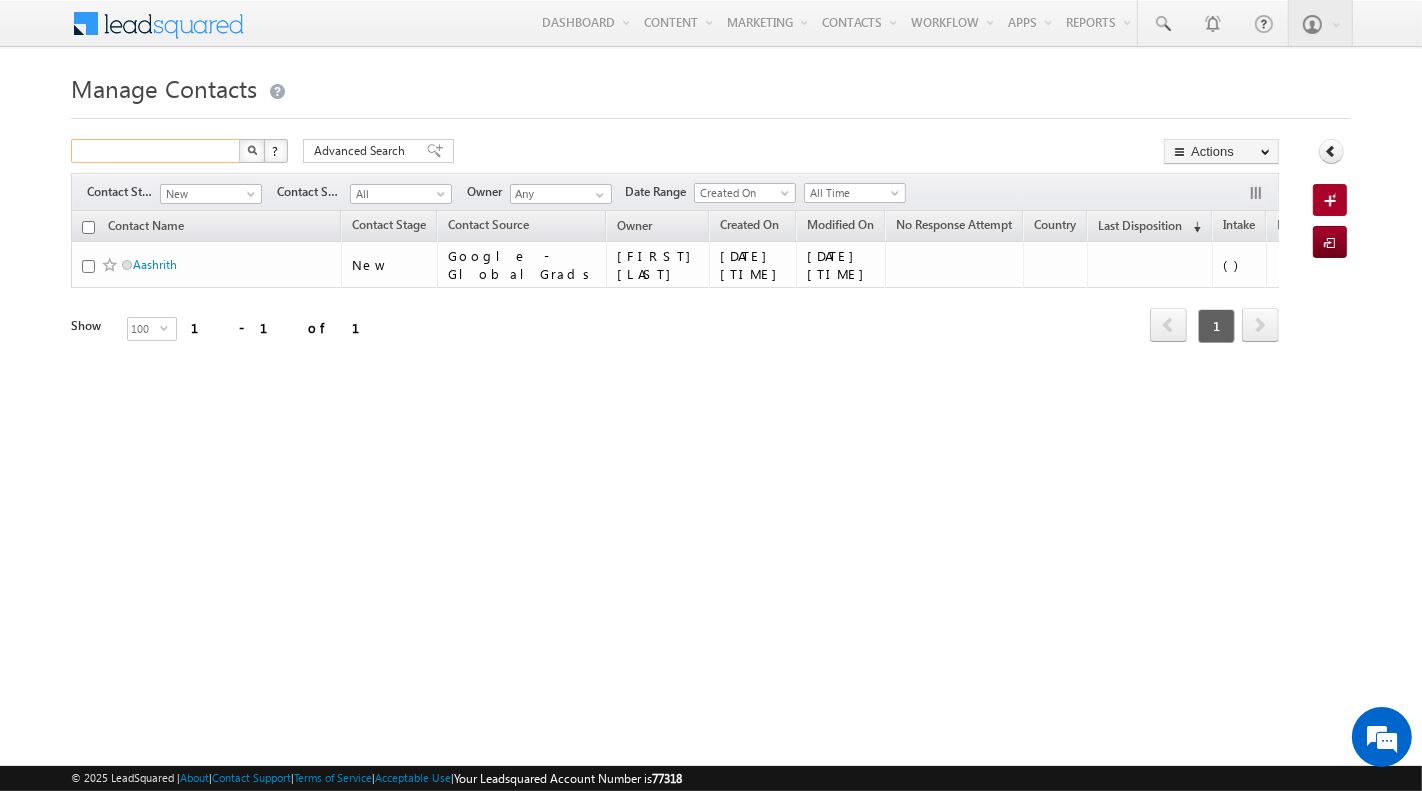 click at bounding box center [156, 151] 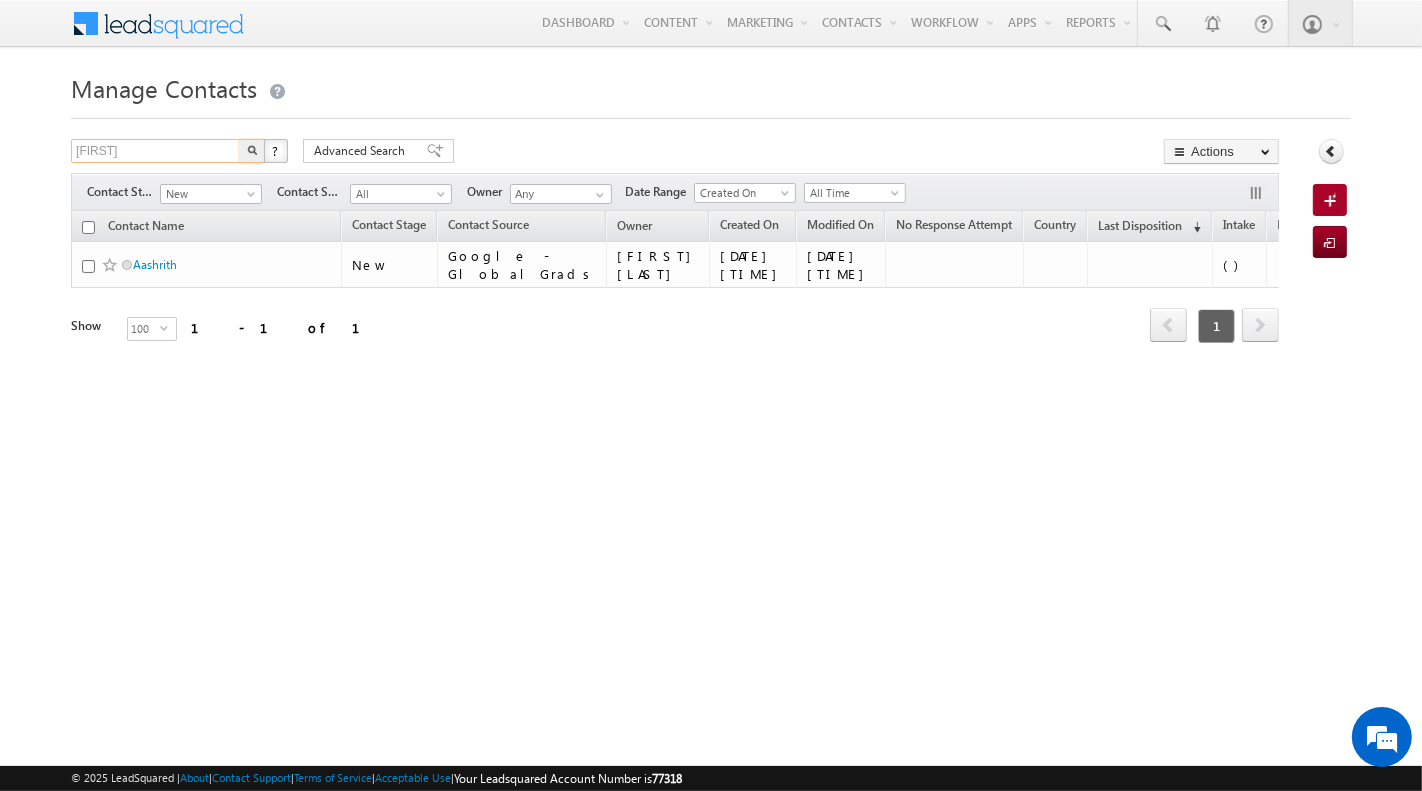 type on "[FIRST]" 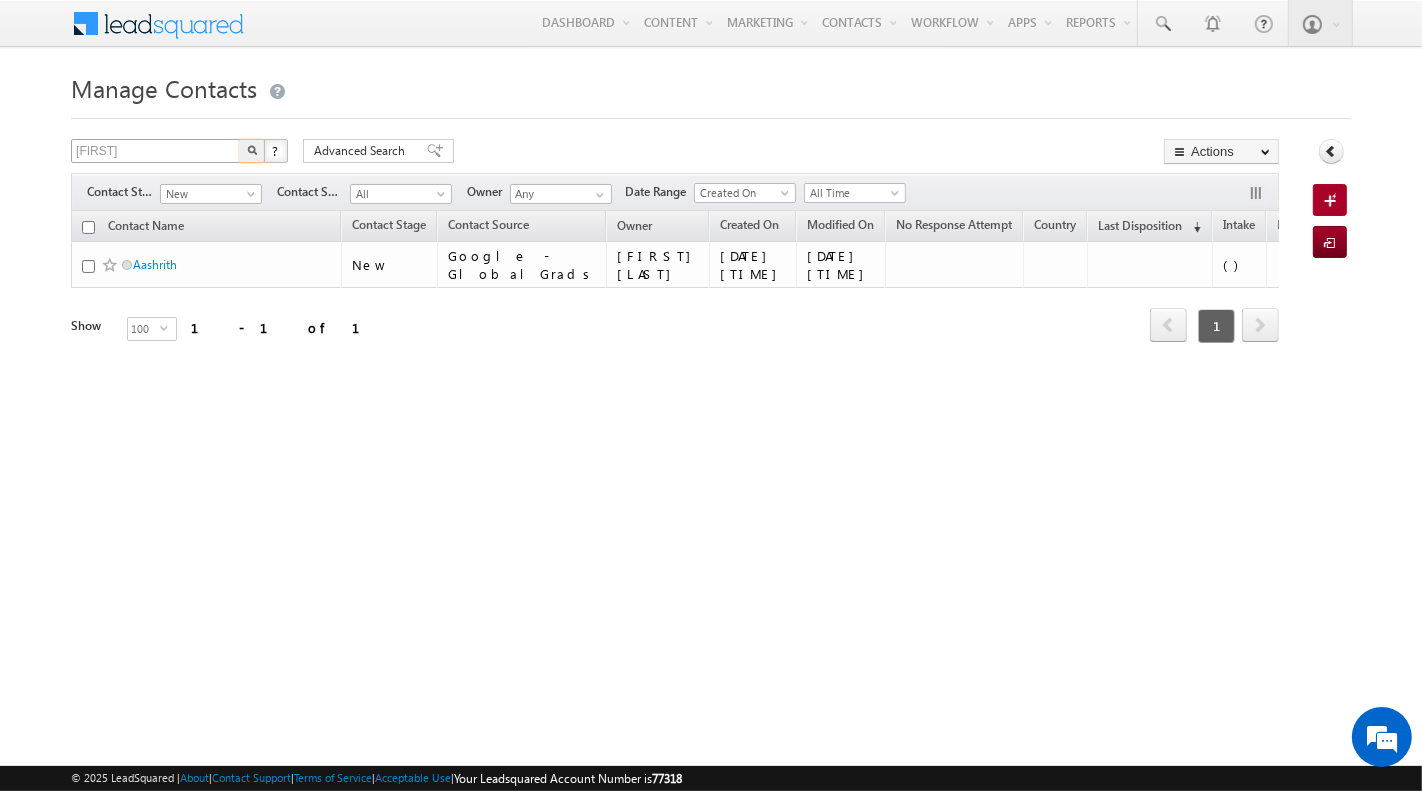 click at bounding box center [252, 151] 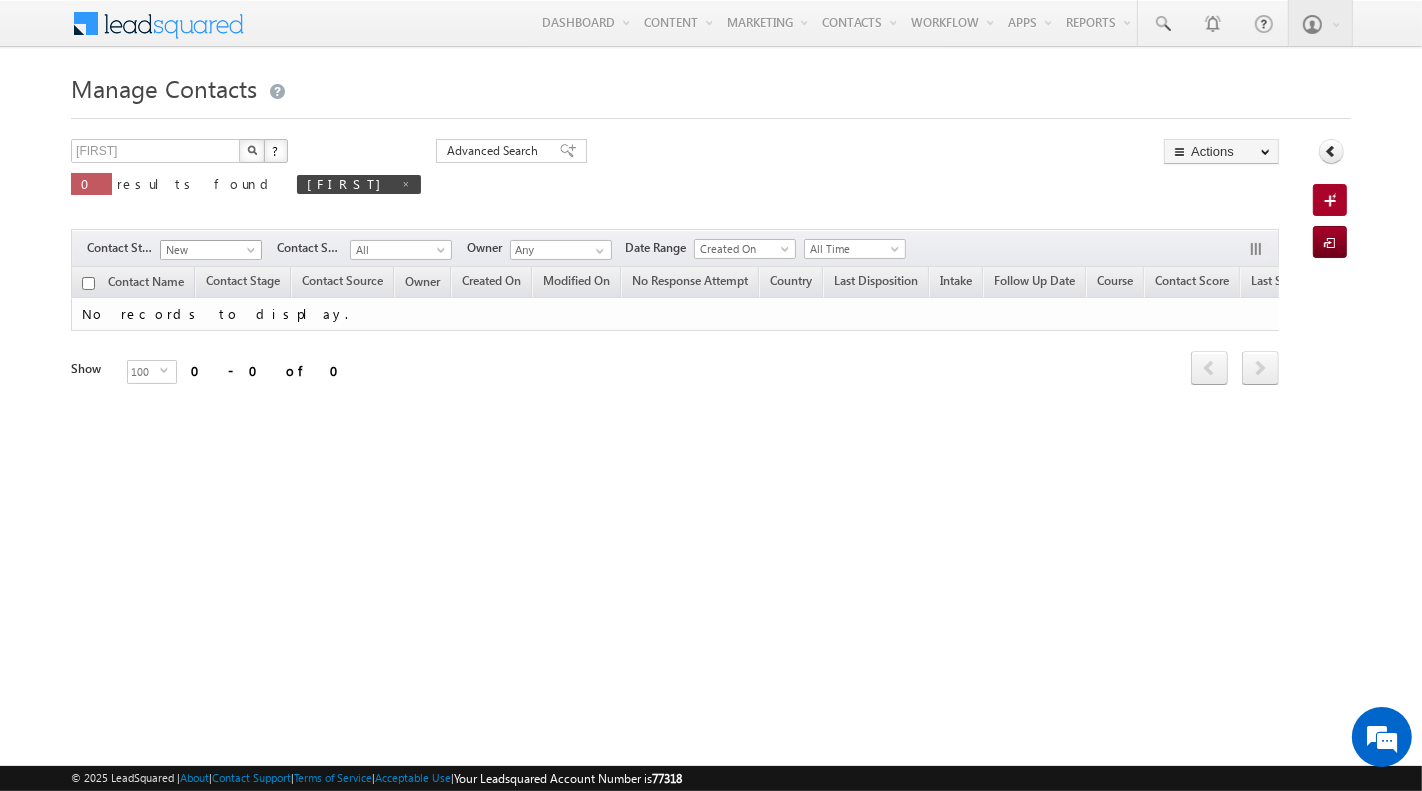 click on "New" at bounding box center (208, 250) 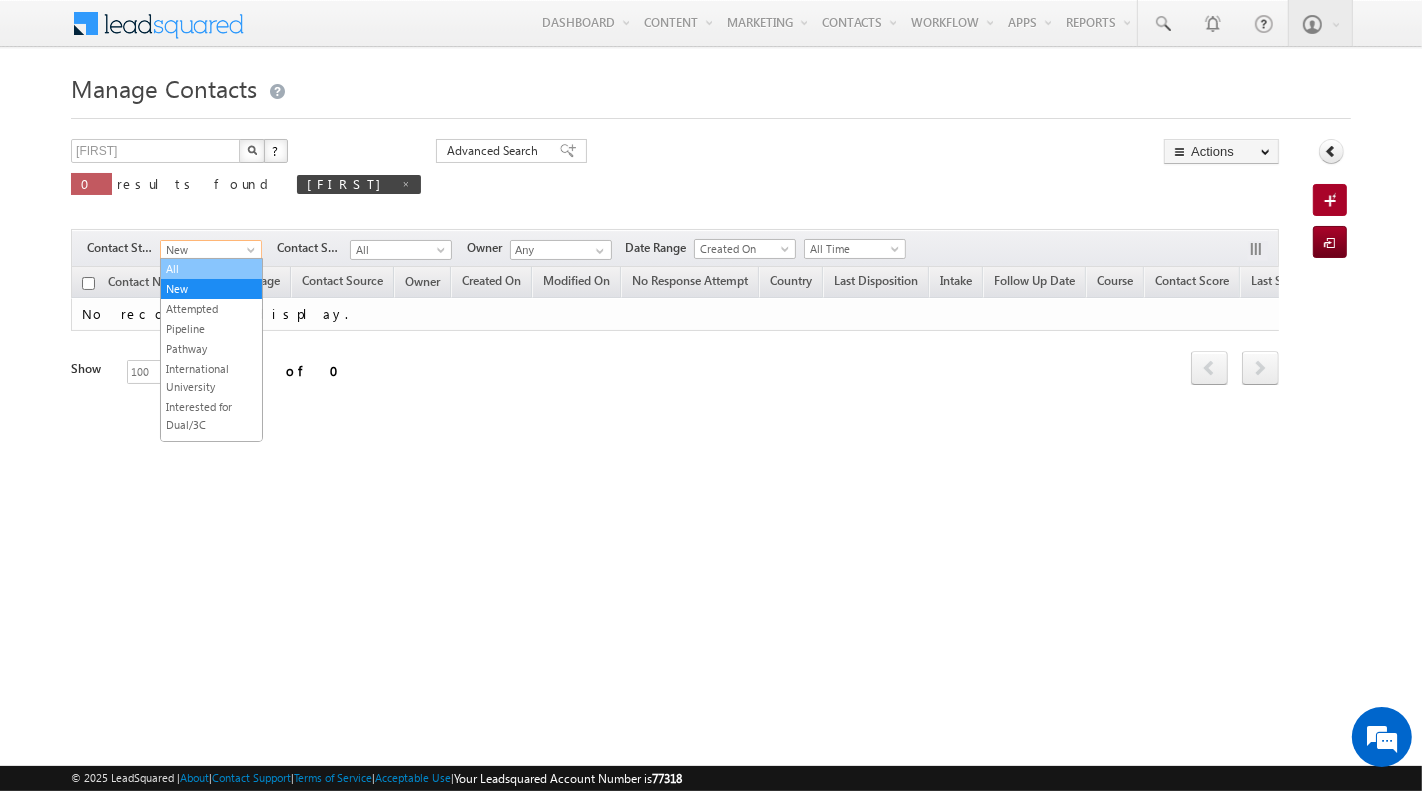 click on "All" at bounding box center [211, 269] 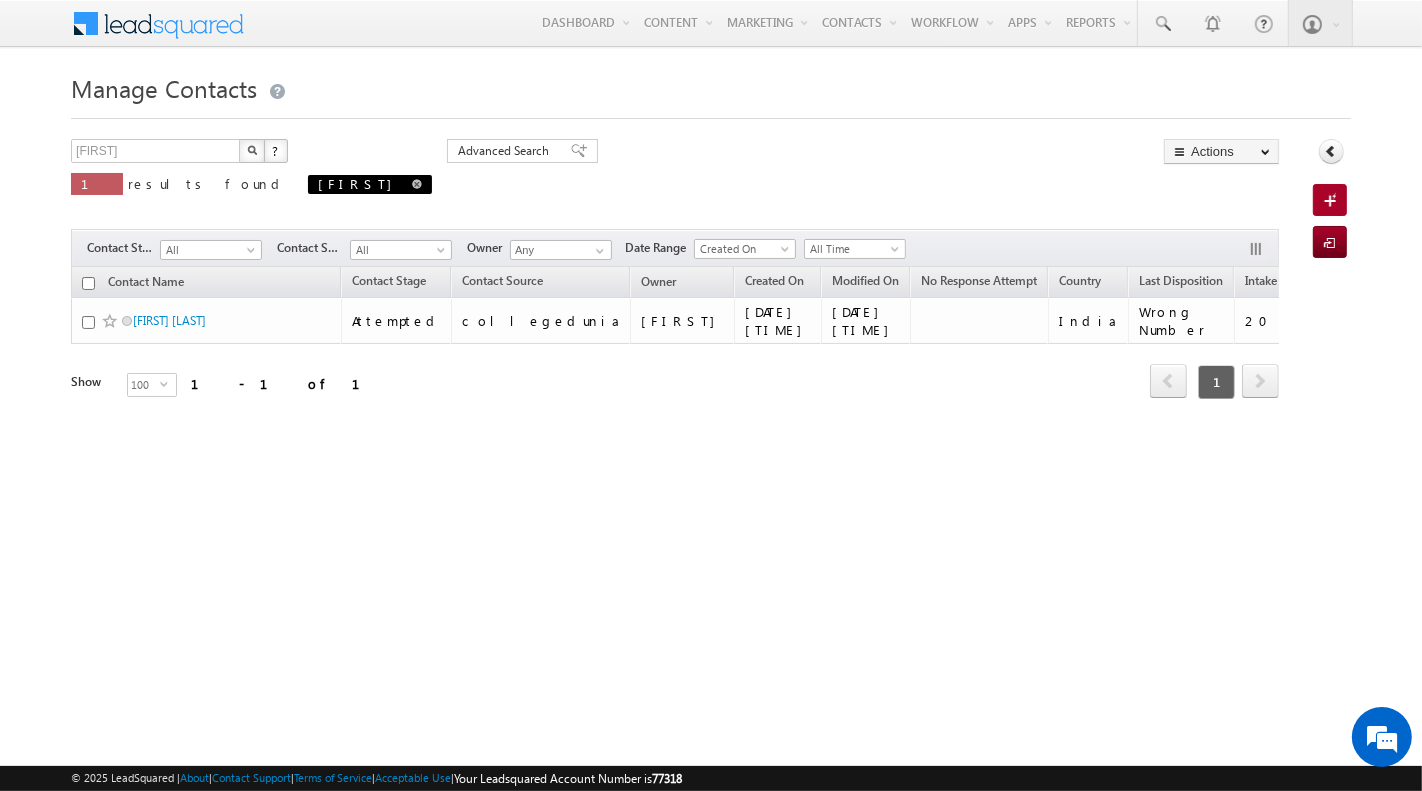 click at bounding box center [417, 184] 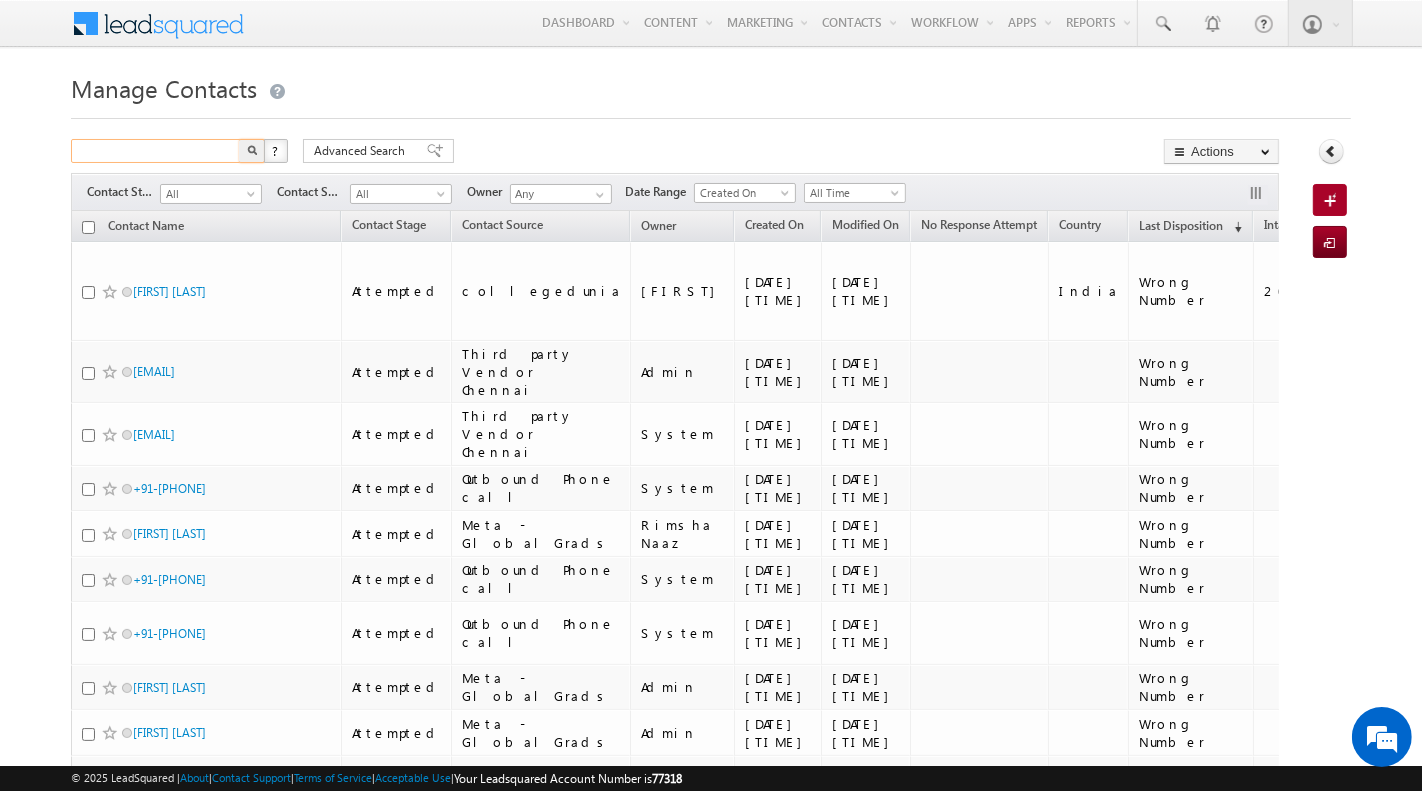click at bounding box center (156, 151) 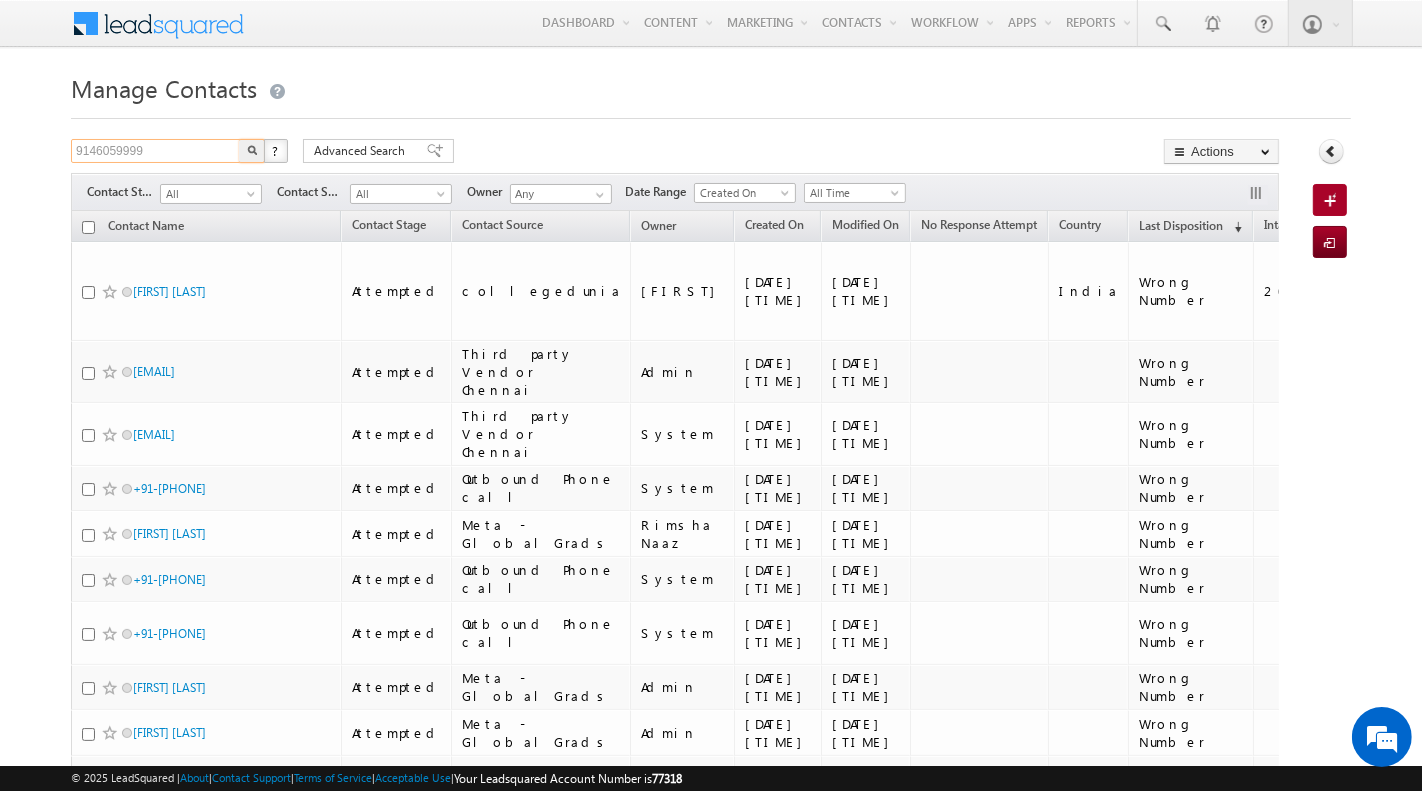 type on "9146059999" 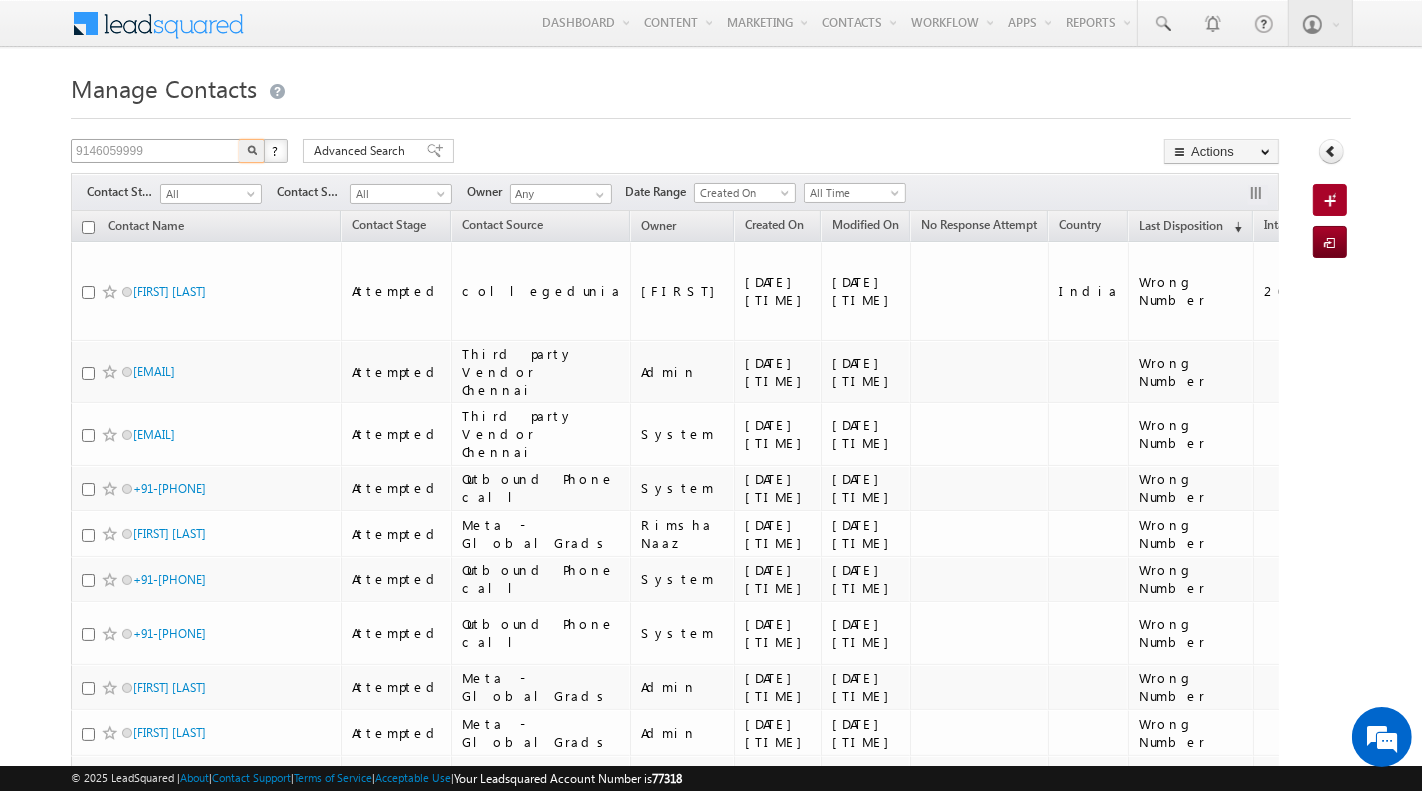click at bounding box center (252, 151) 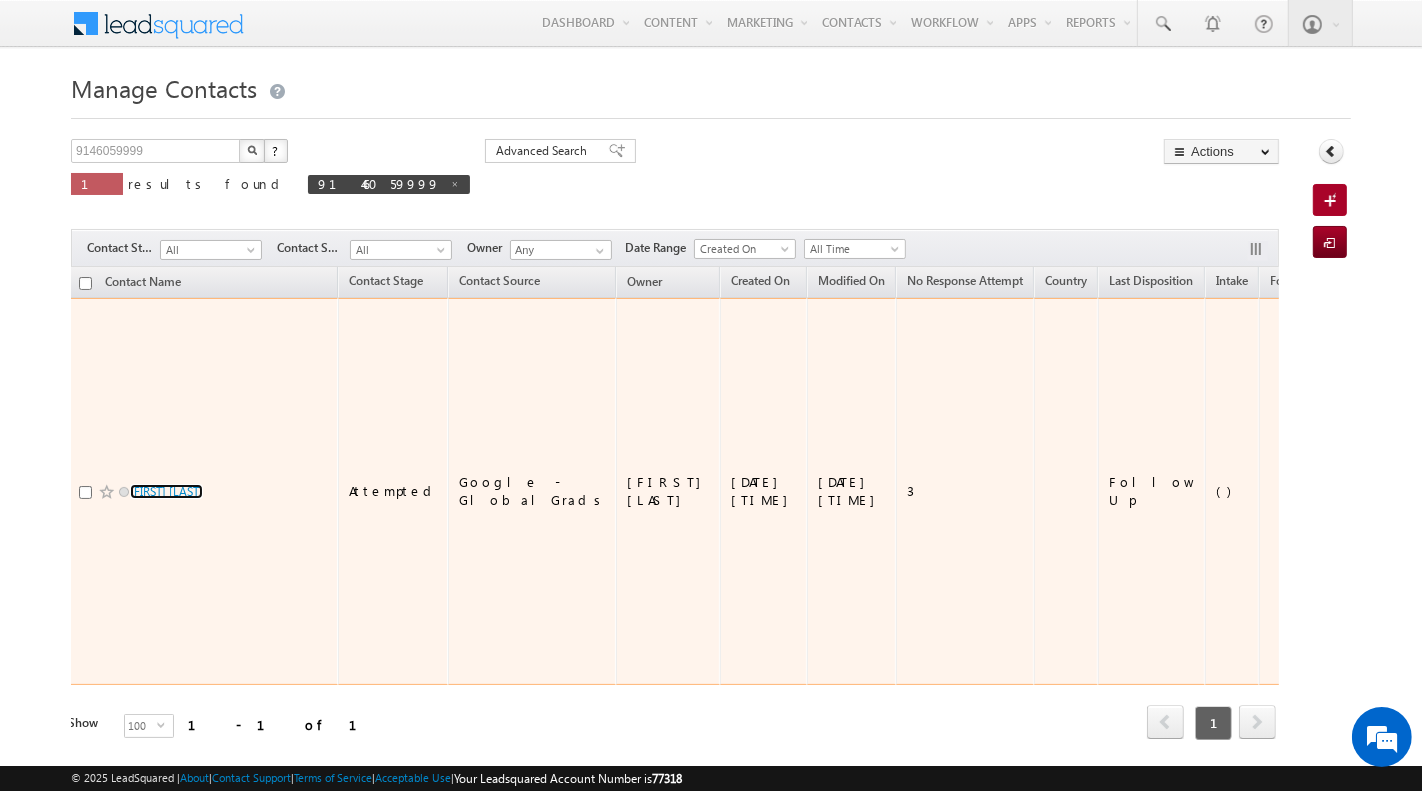 scroll, scrollTop: 0, scrollLeft: 0, axis: both 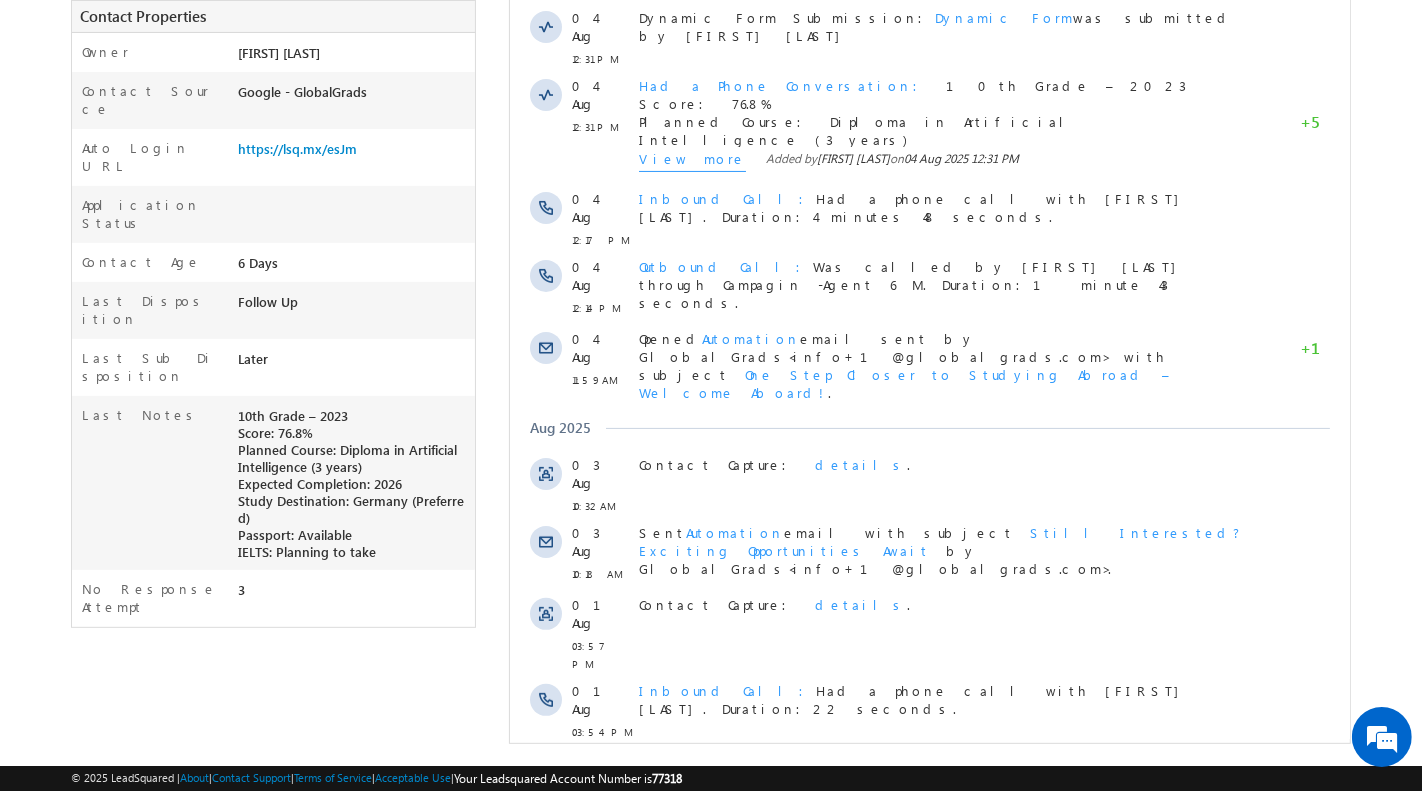 click on "Show More" at bounding box center [938, 776] 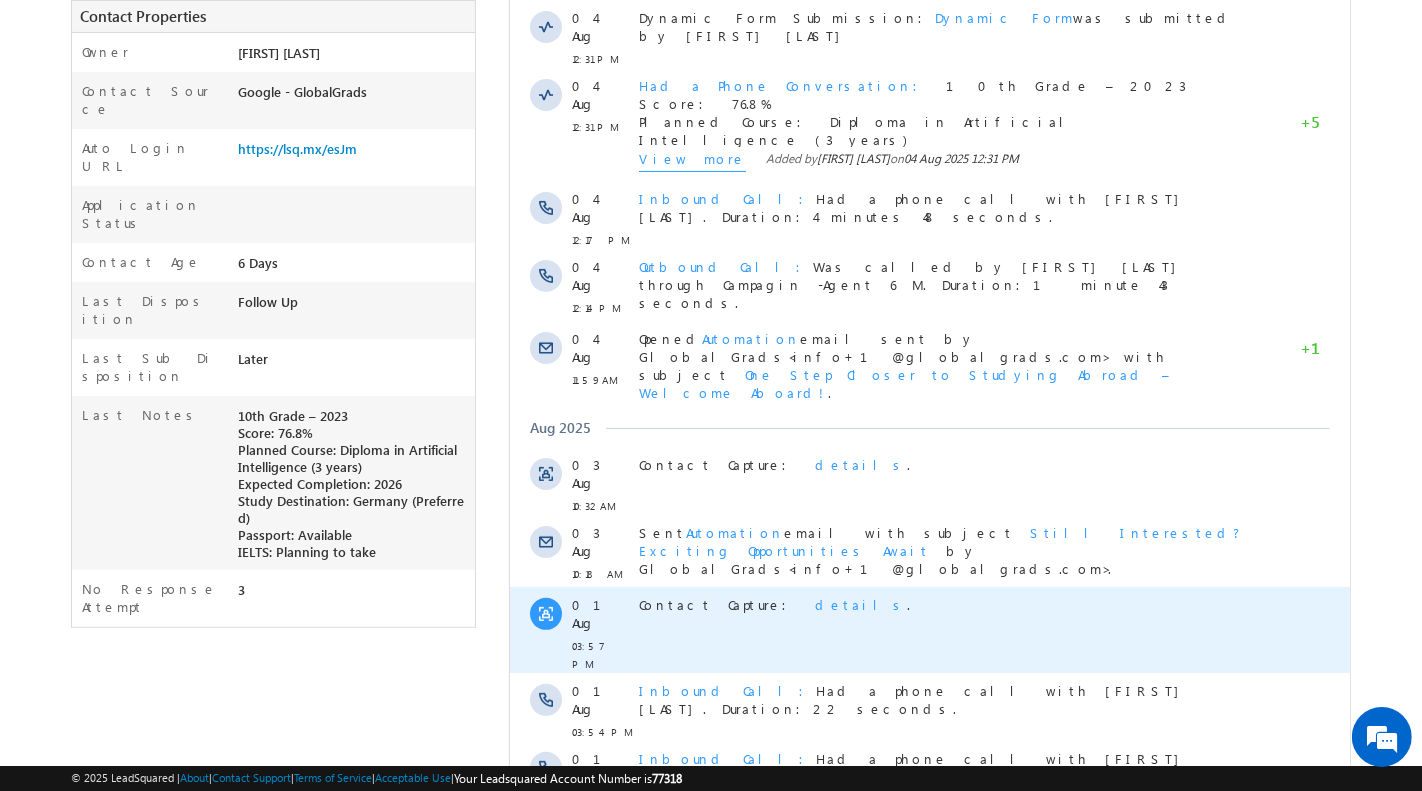 scroll, scrollTop: 1053, scrollLeft: 0, axis: vertical 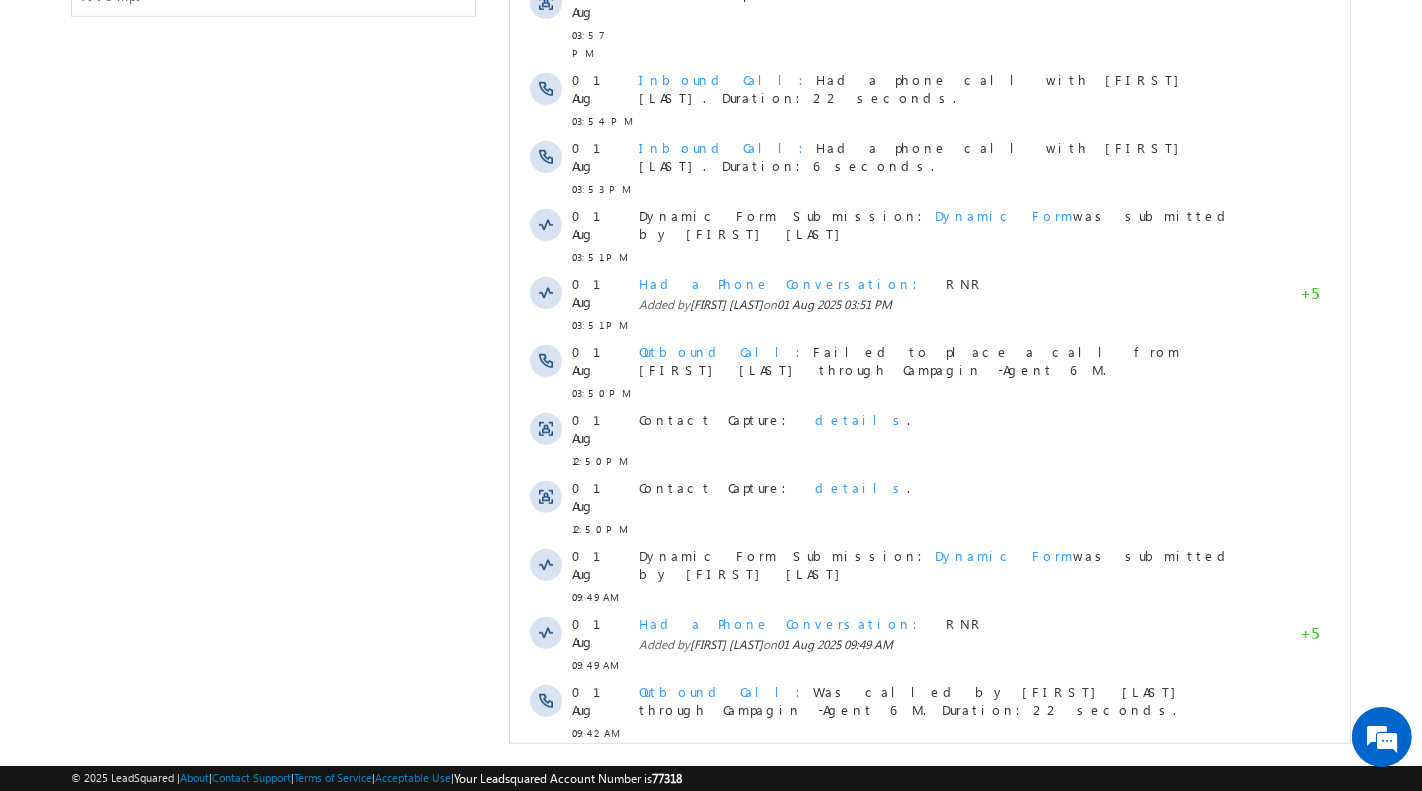 click on "Show More" at bounding box center [938, 883] 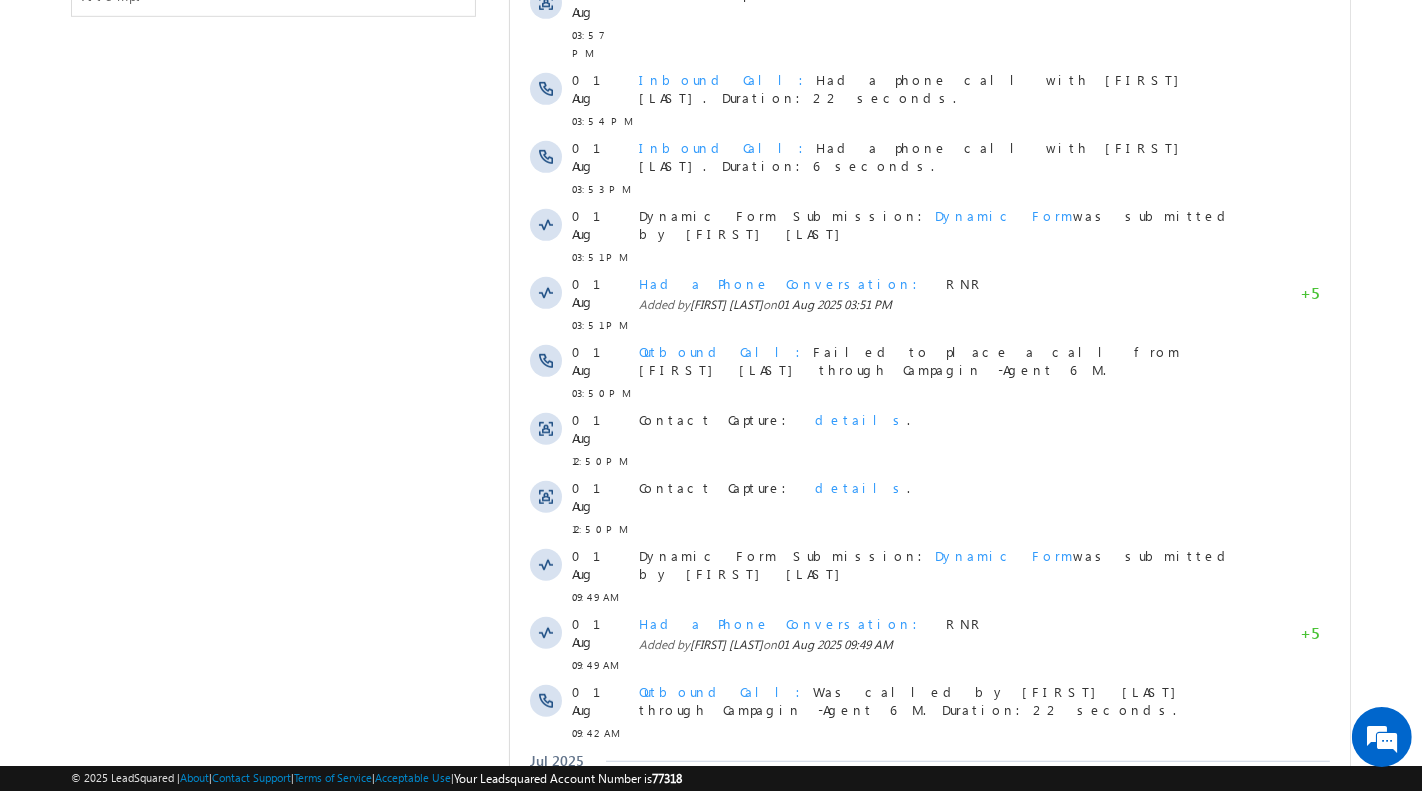 scroll, scrollTop: 1653, scrollLeft: 0, axis: vertical 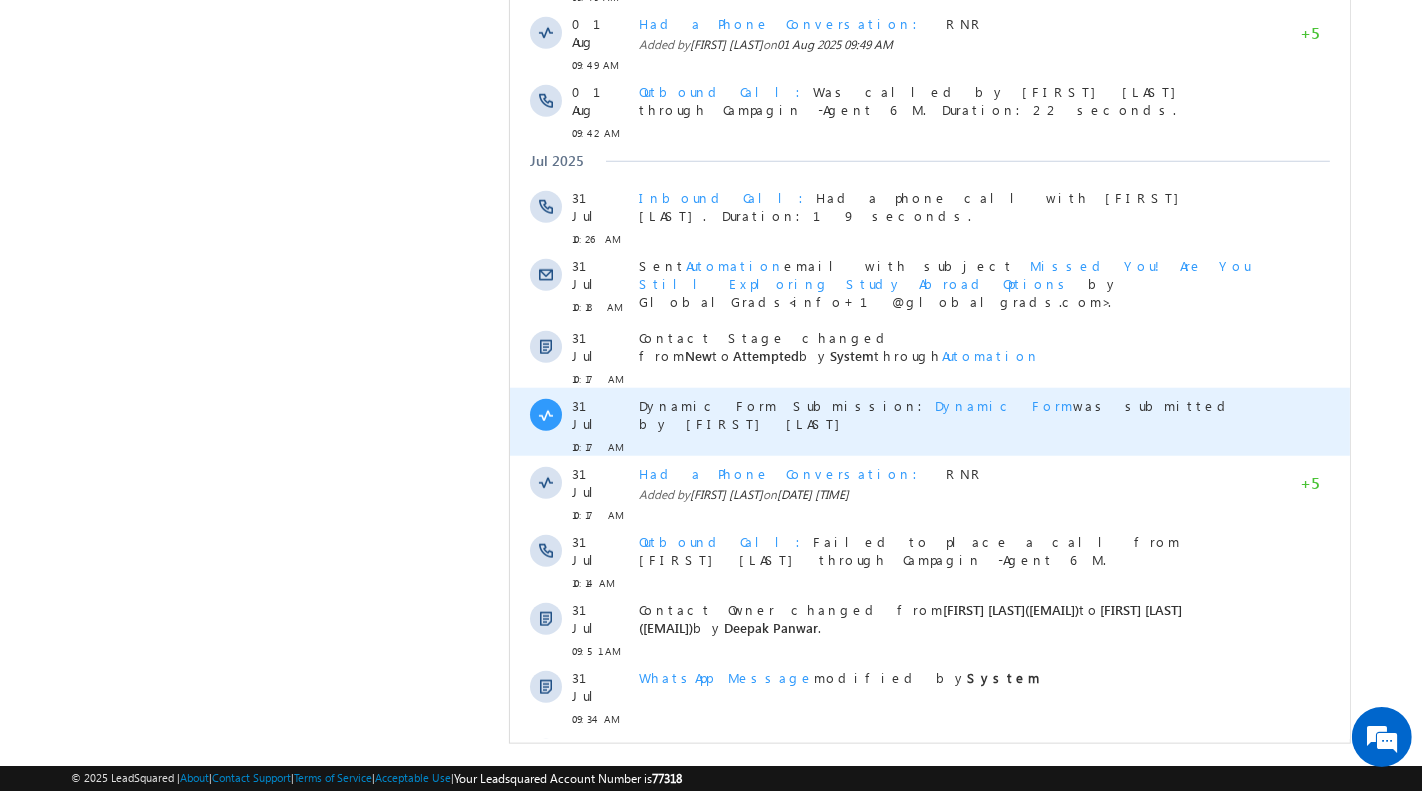 click on "Dynamic Form" at bounding box center [1003, 405] 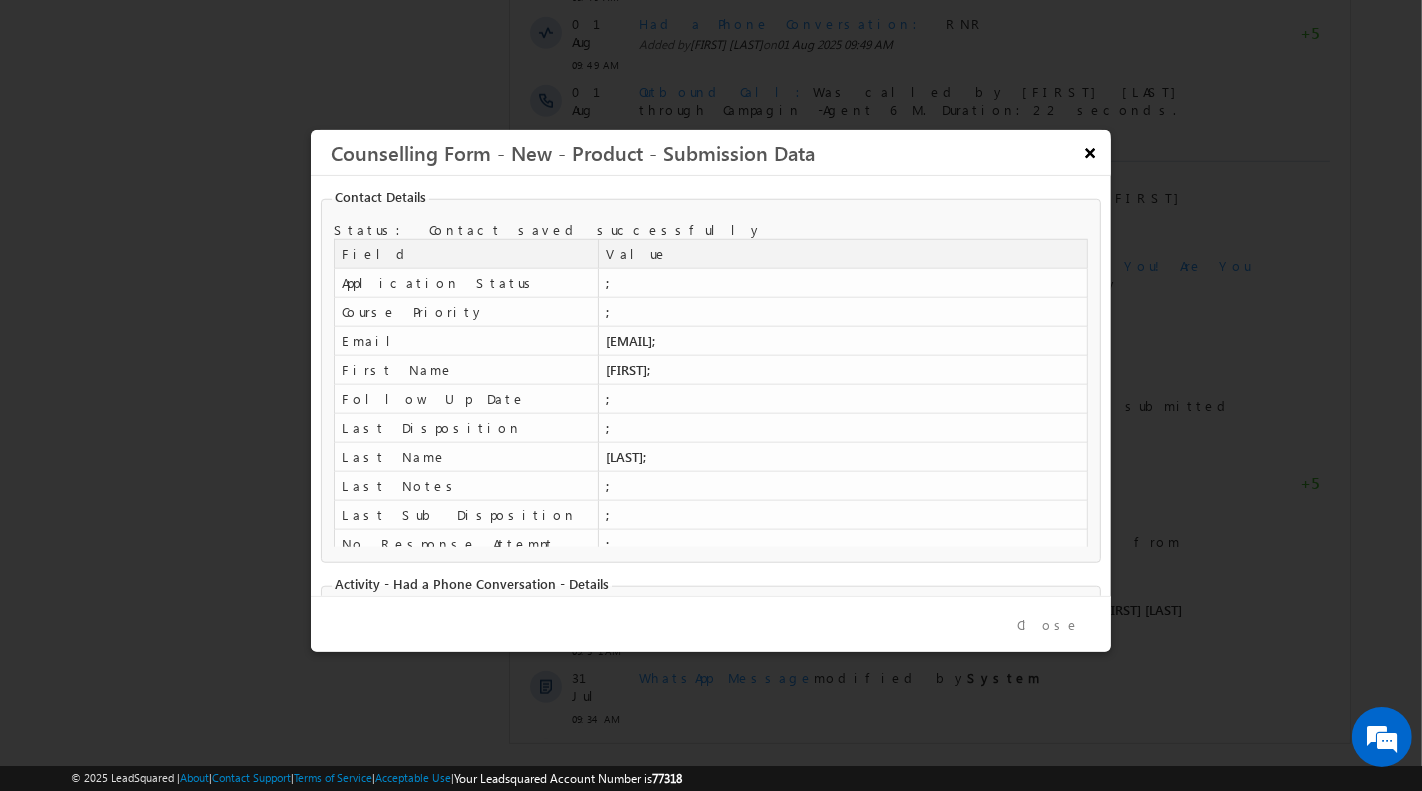 click on "×" at bounding box center (1089, 151) 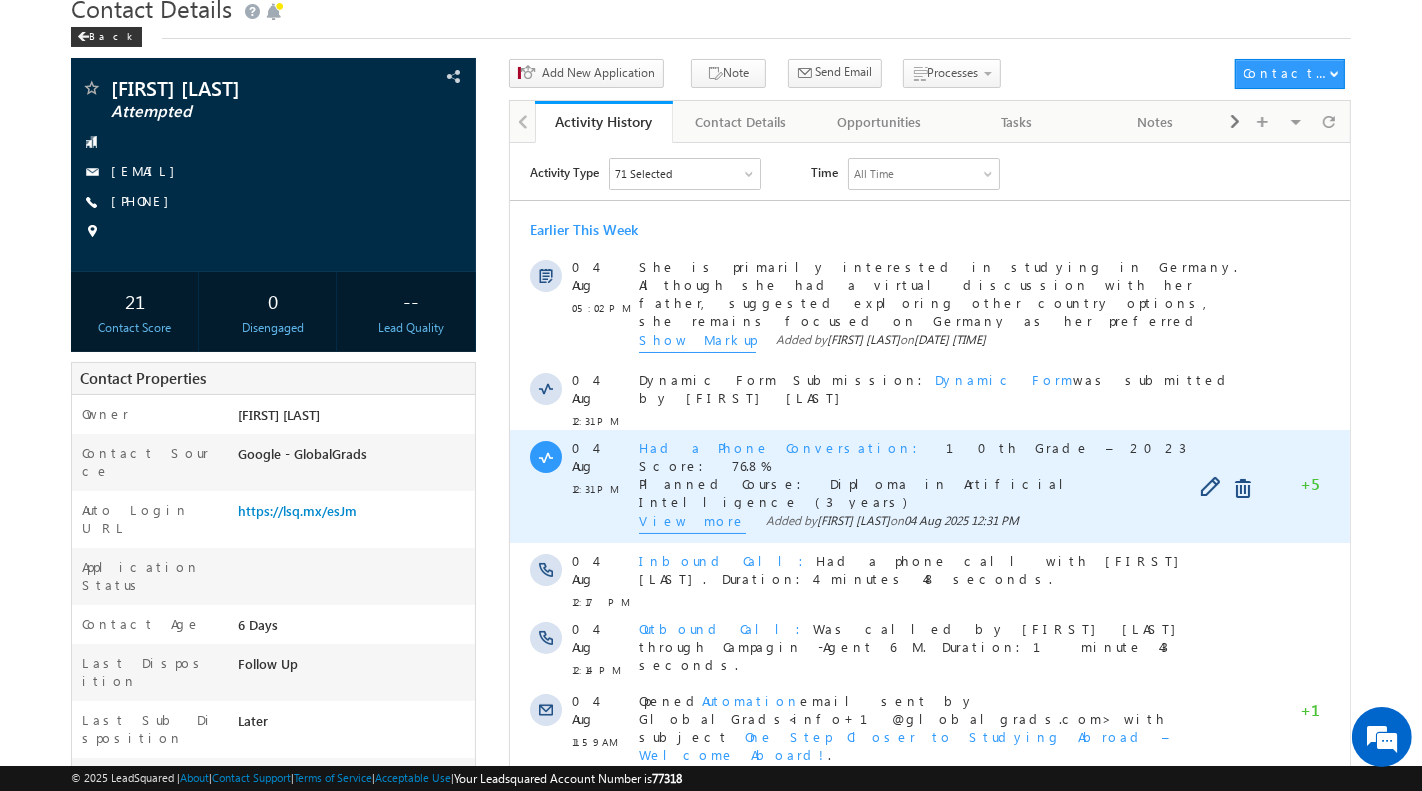 scroll, scrollTop: 76, scrollLeft: 0, axis: vertical 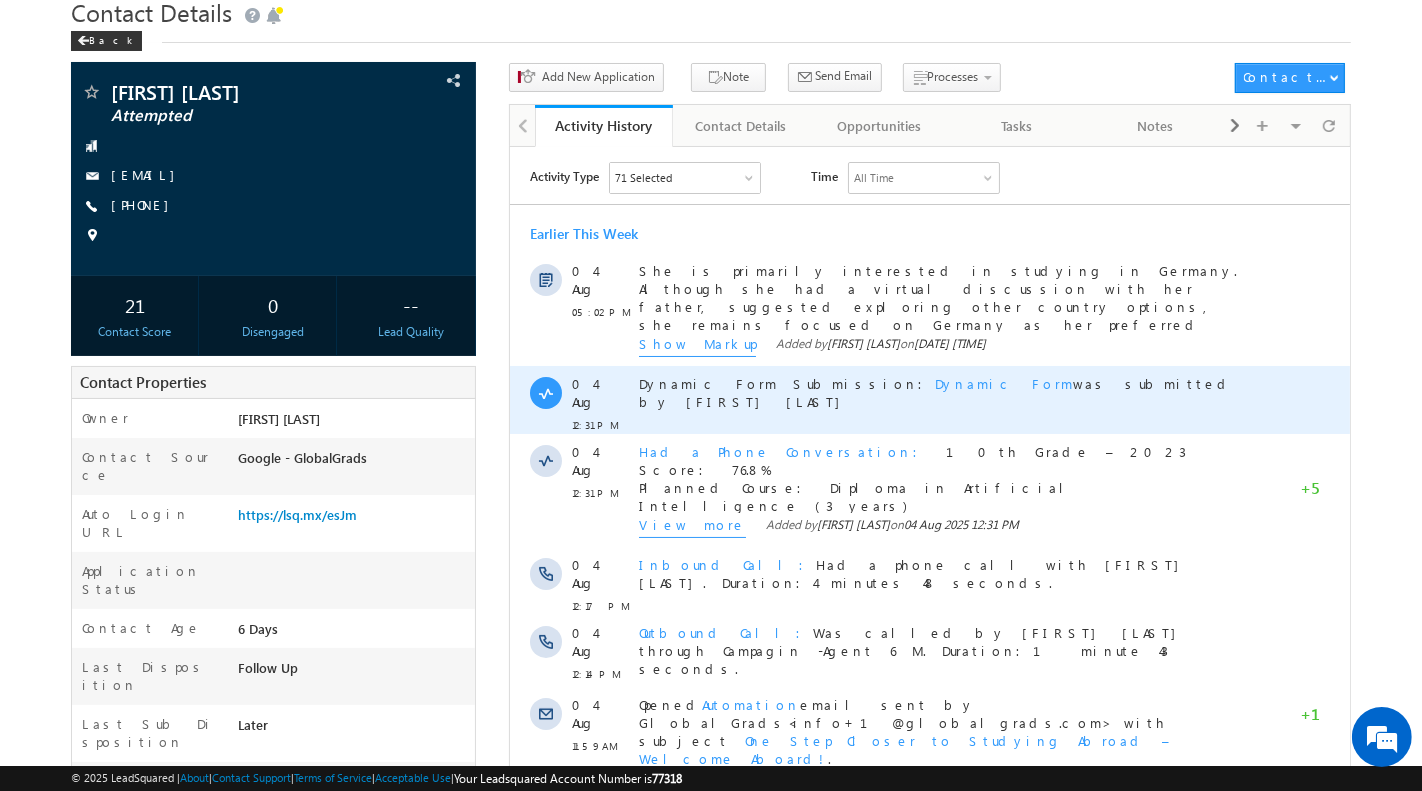 click on "Dynamic Form" at bounding box center [1003, 382] 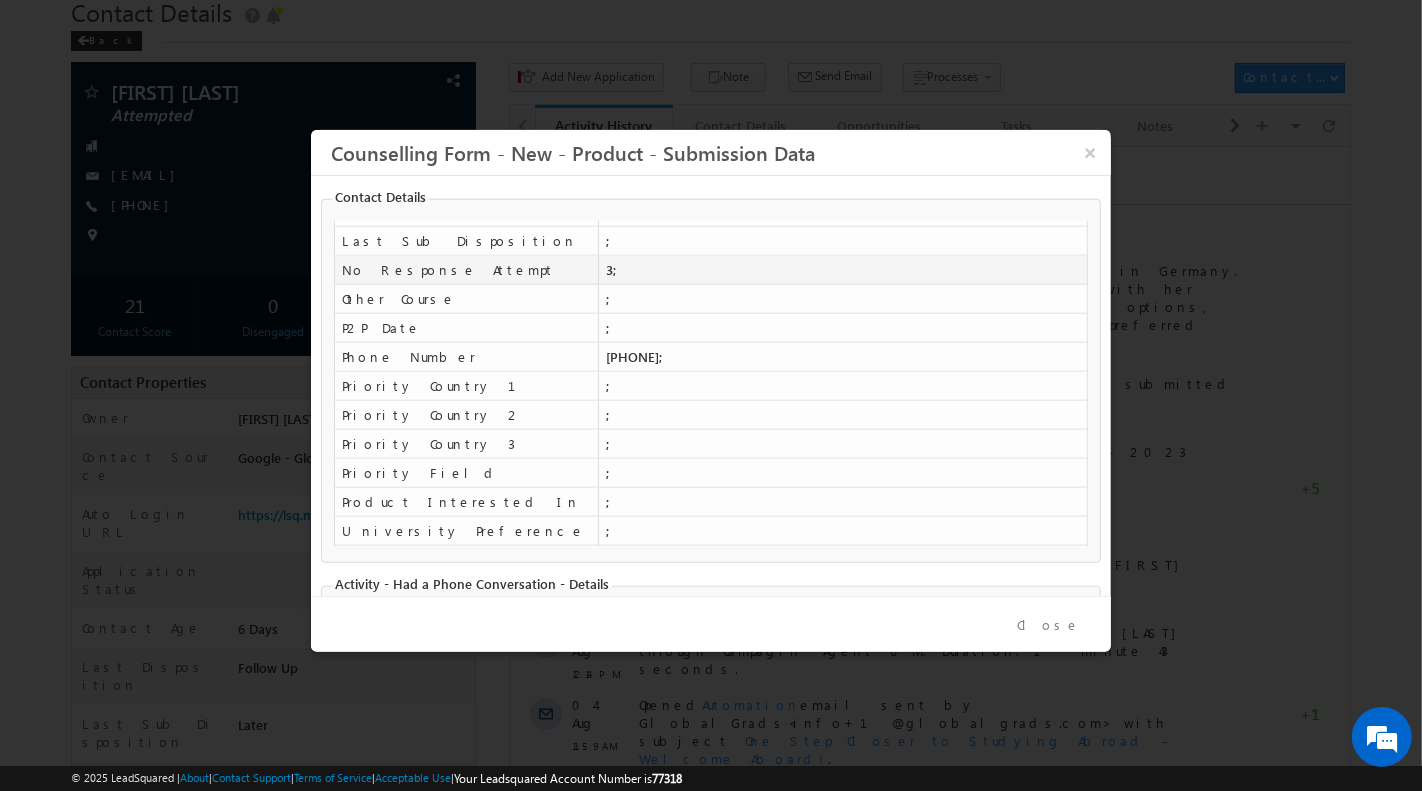 scroll, scrollTop: 406, scrollLeft: 0, axis: vertical 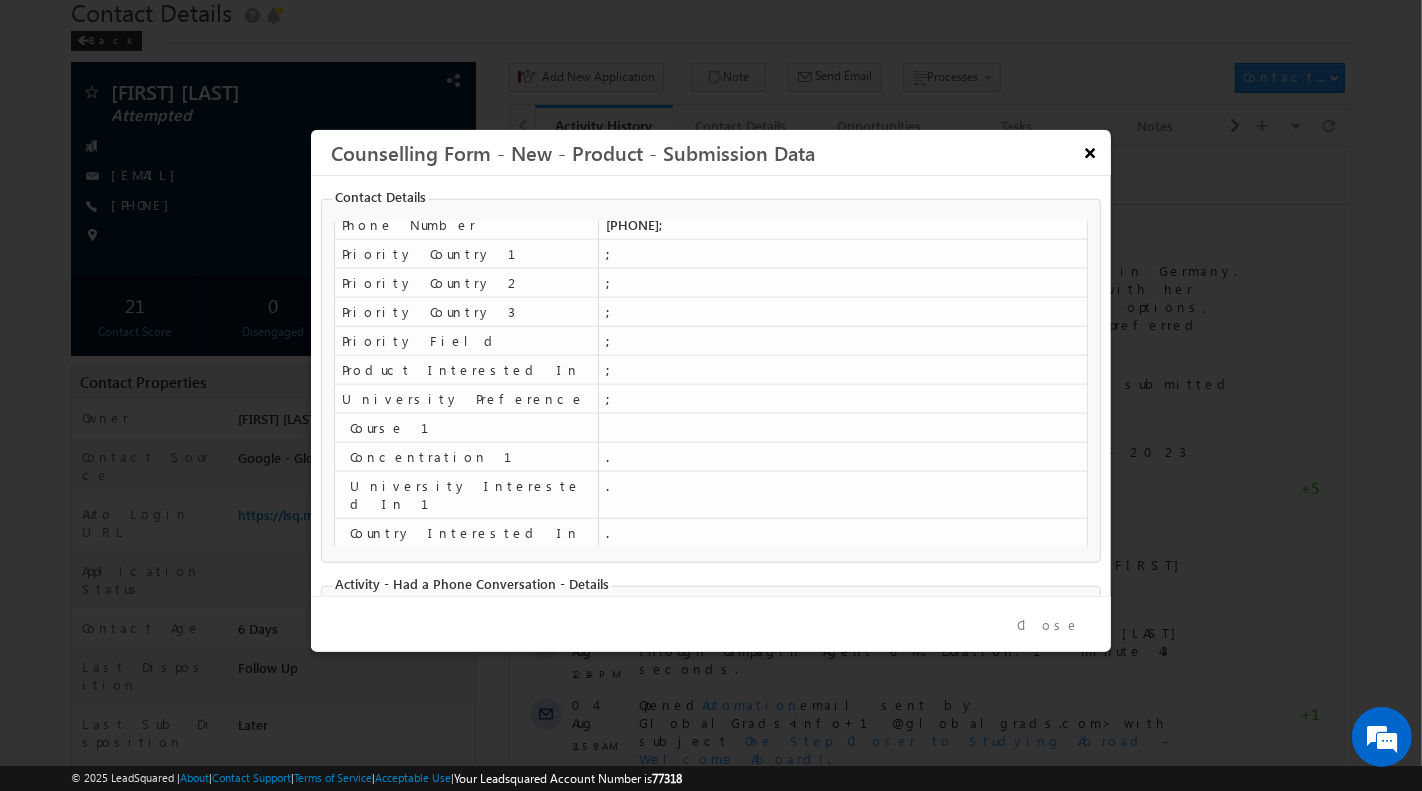 click on "×" at bounding box center (1089, 151) 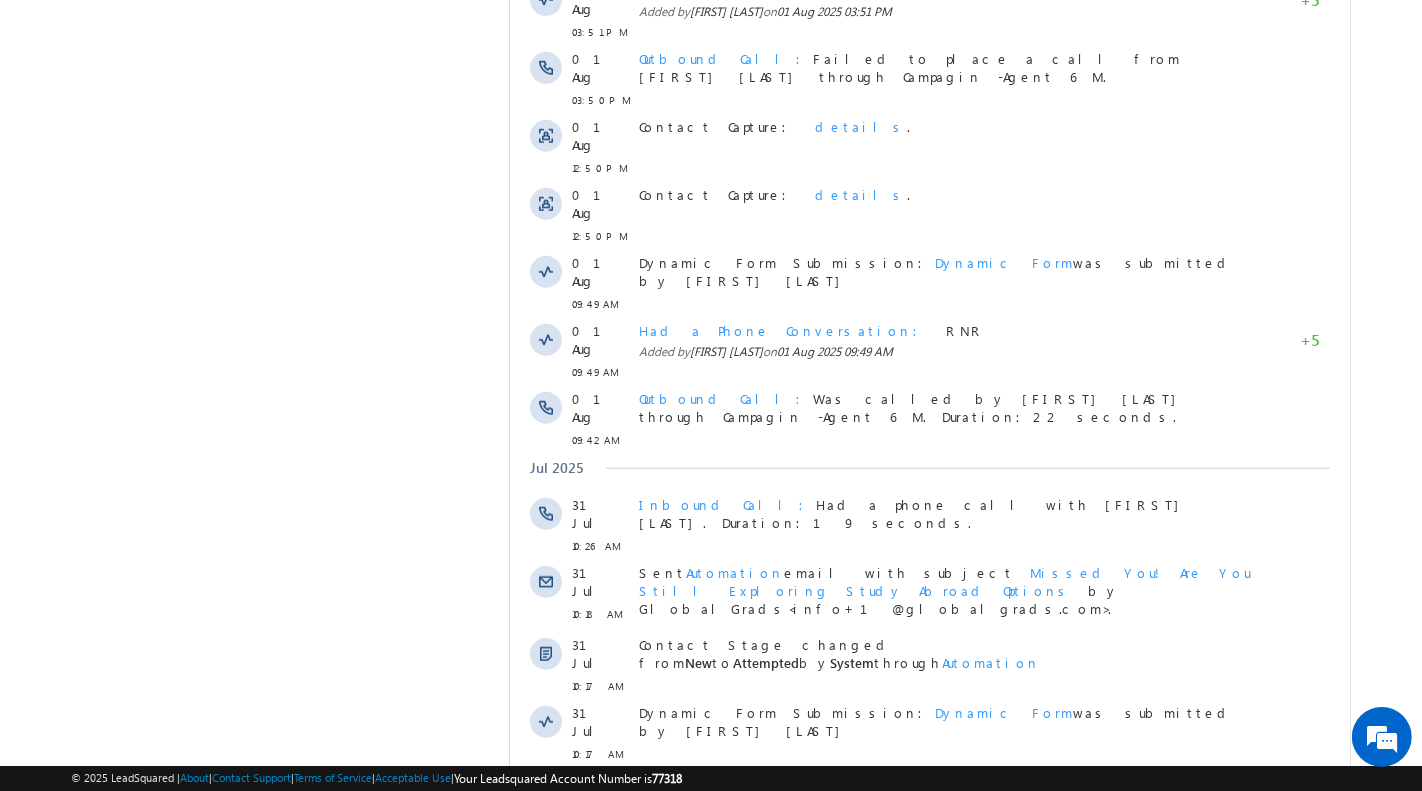 scroll, scrollTop: 1653, scrollLeft: 0, axis: vertical 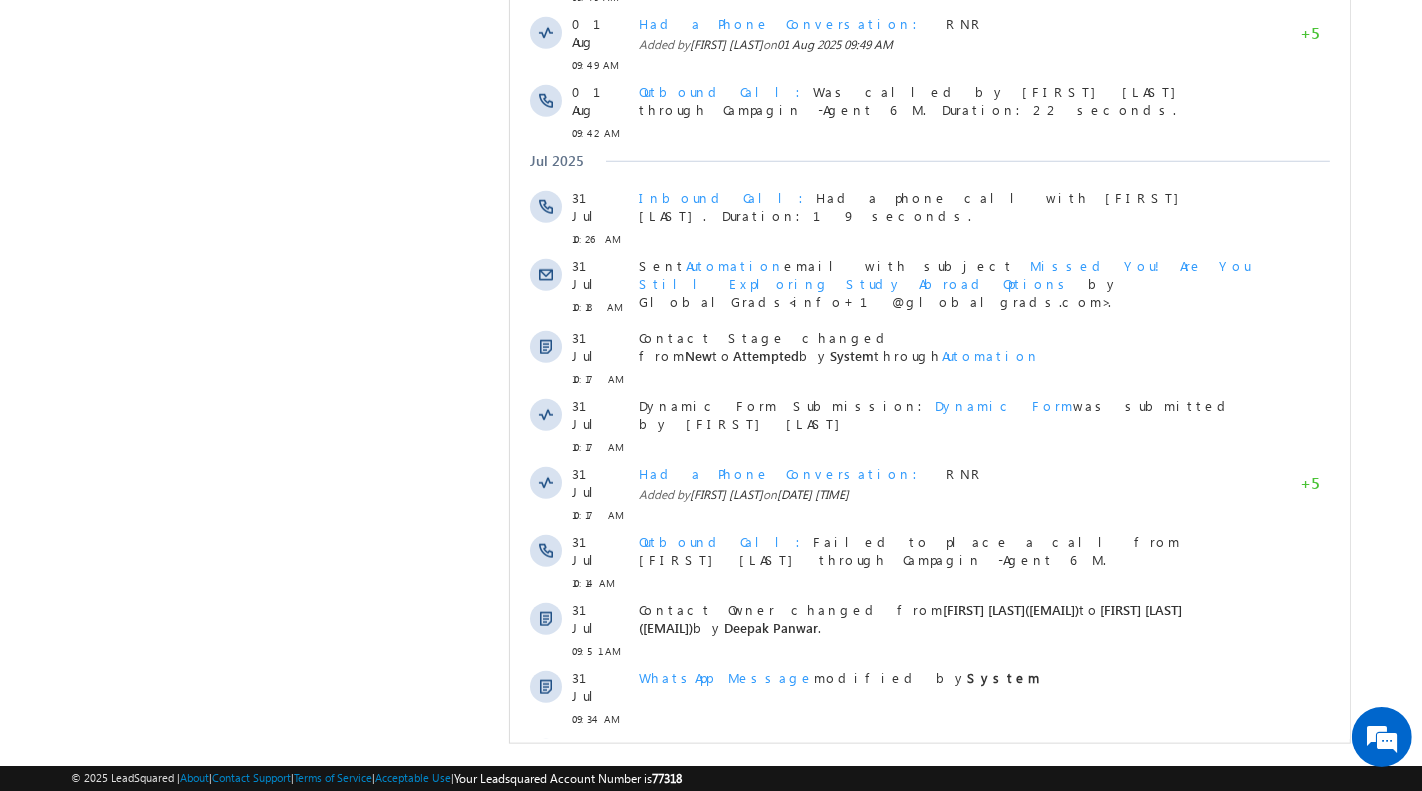 click at bounding box center (876, 974) 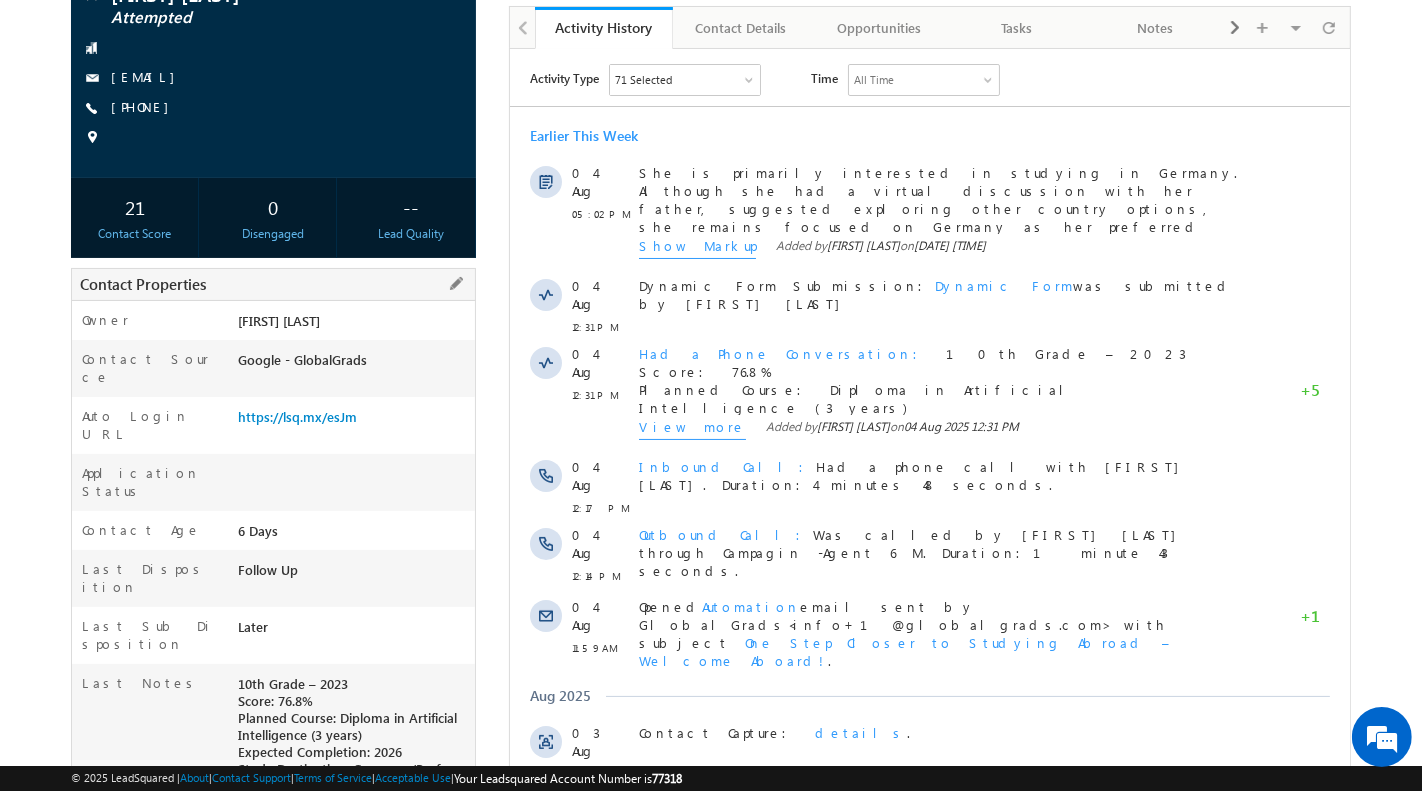 scroll, scrollTop: 178, scrollLeft: 0, axis: vertical 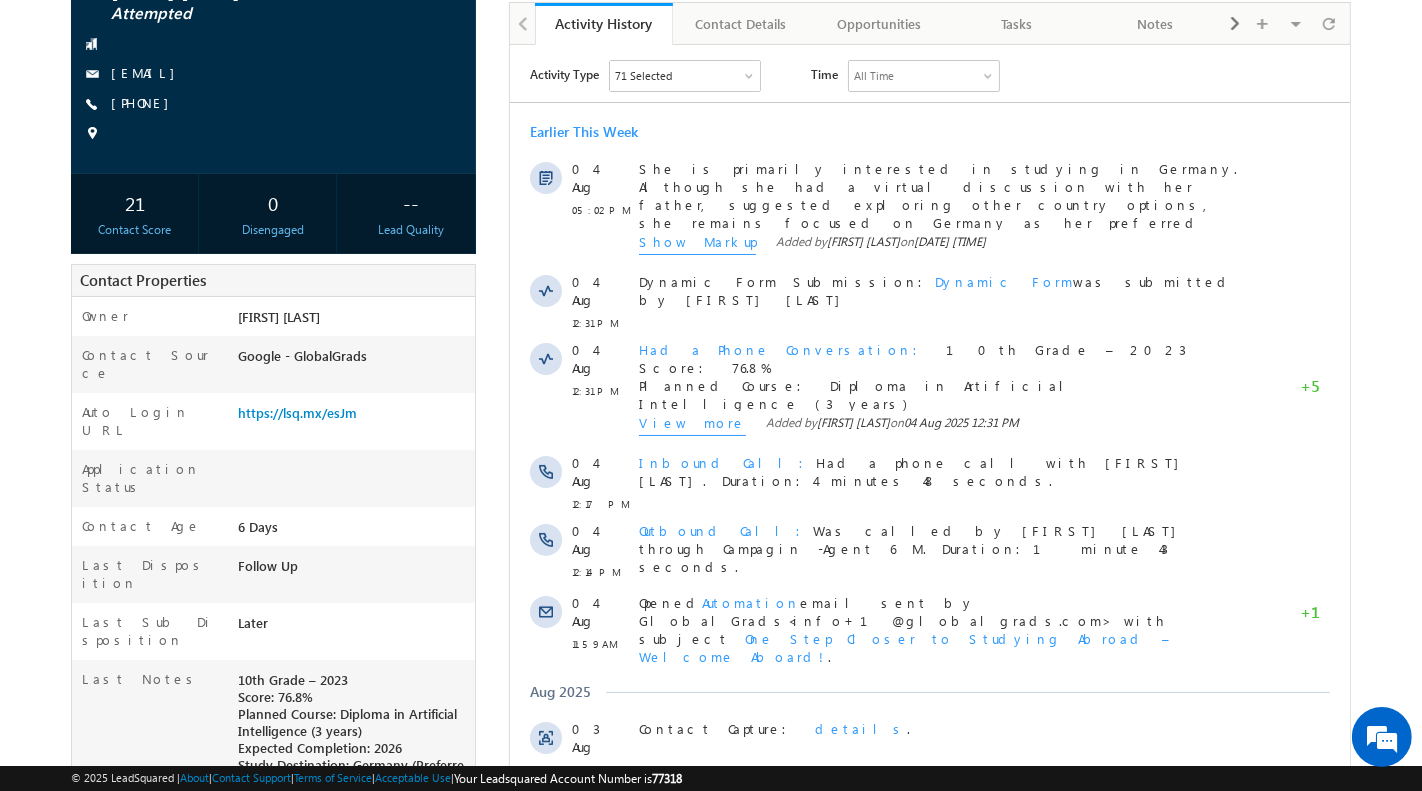 click on "Joycee Tribhuwan
Attempted
--" at bounding box center (711, 1150) 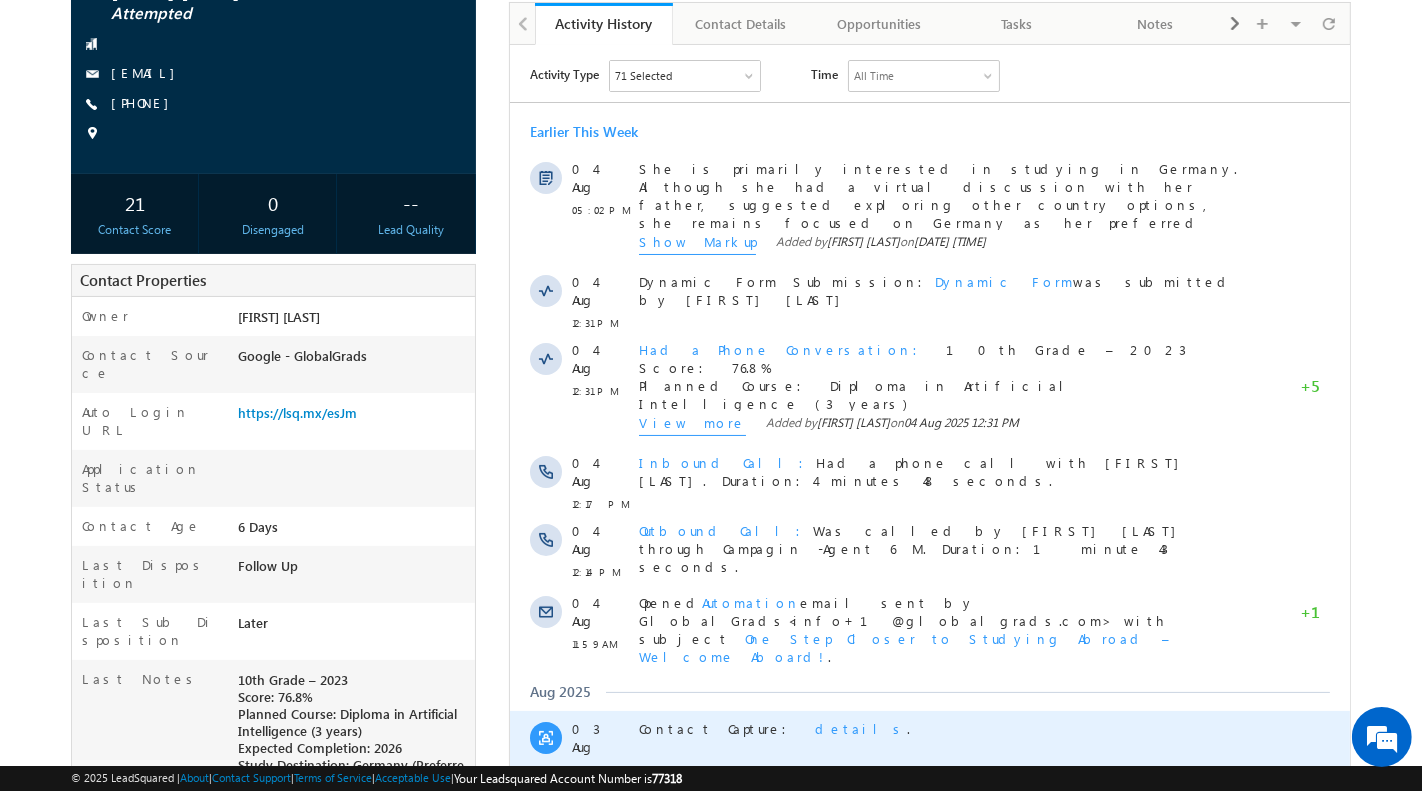 click on "details" at bounding box center (860, 727) 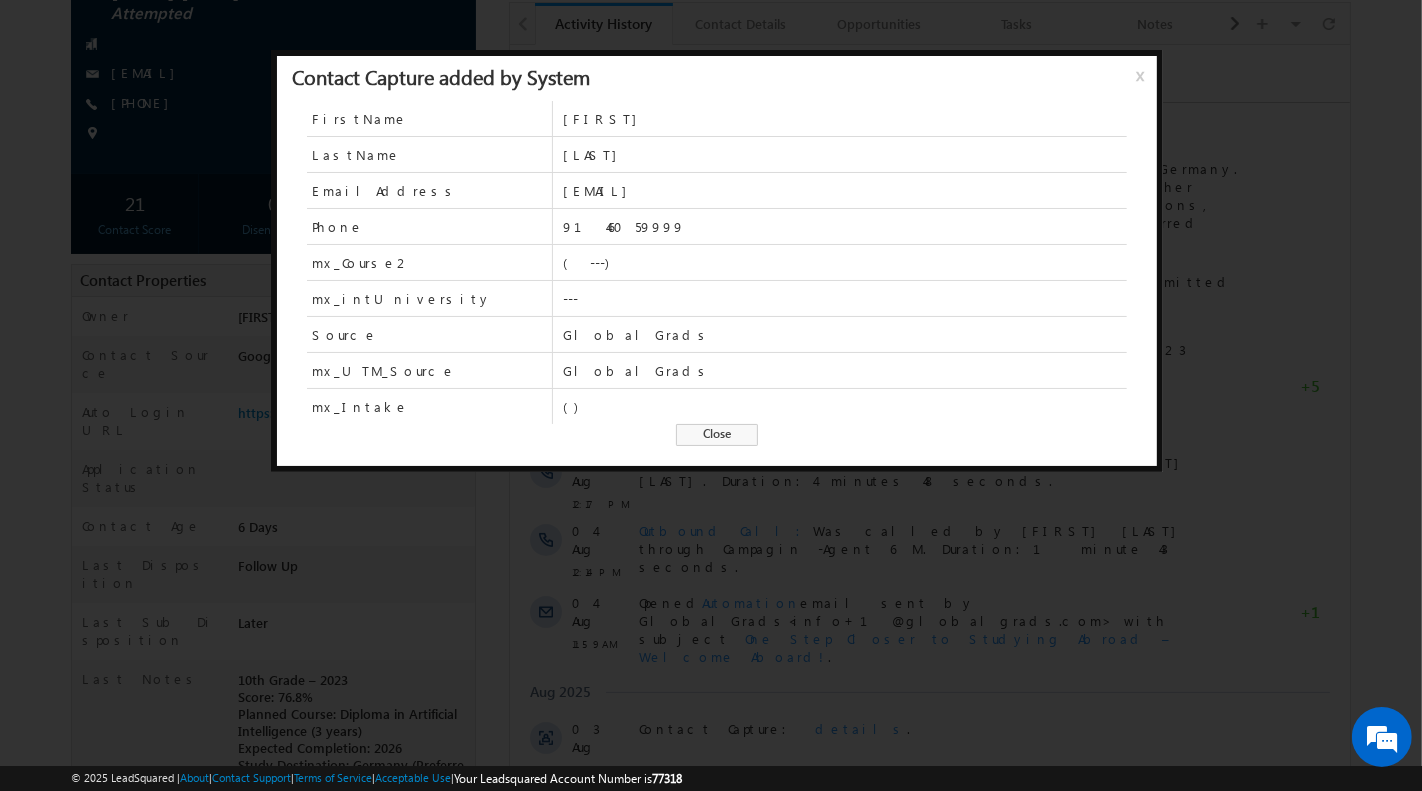 click on "Close" at bounding box center [717, 435] 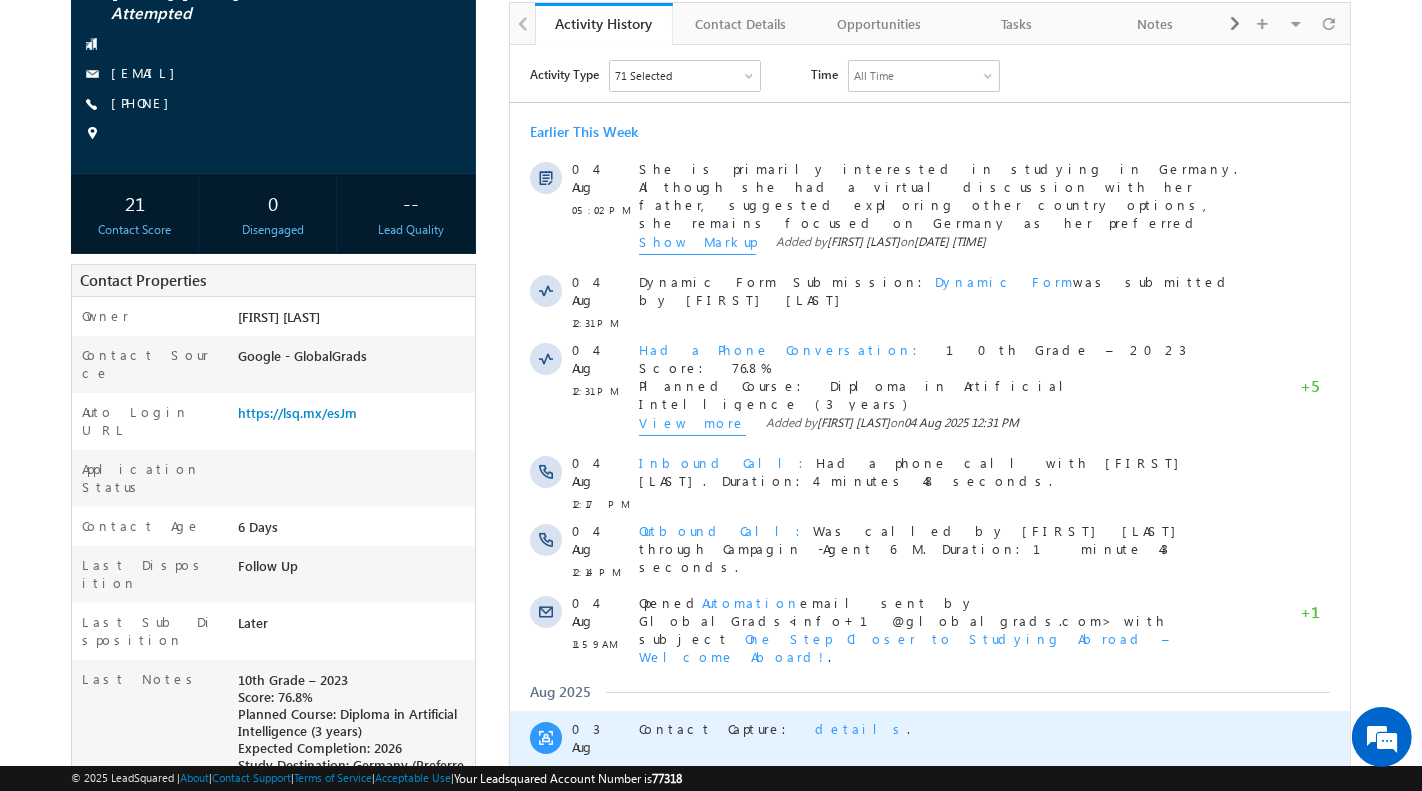 click on "details" at bounding box center [860, 727] 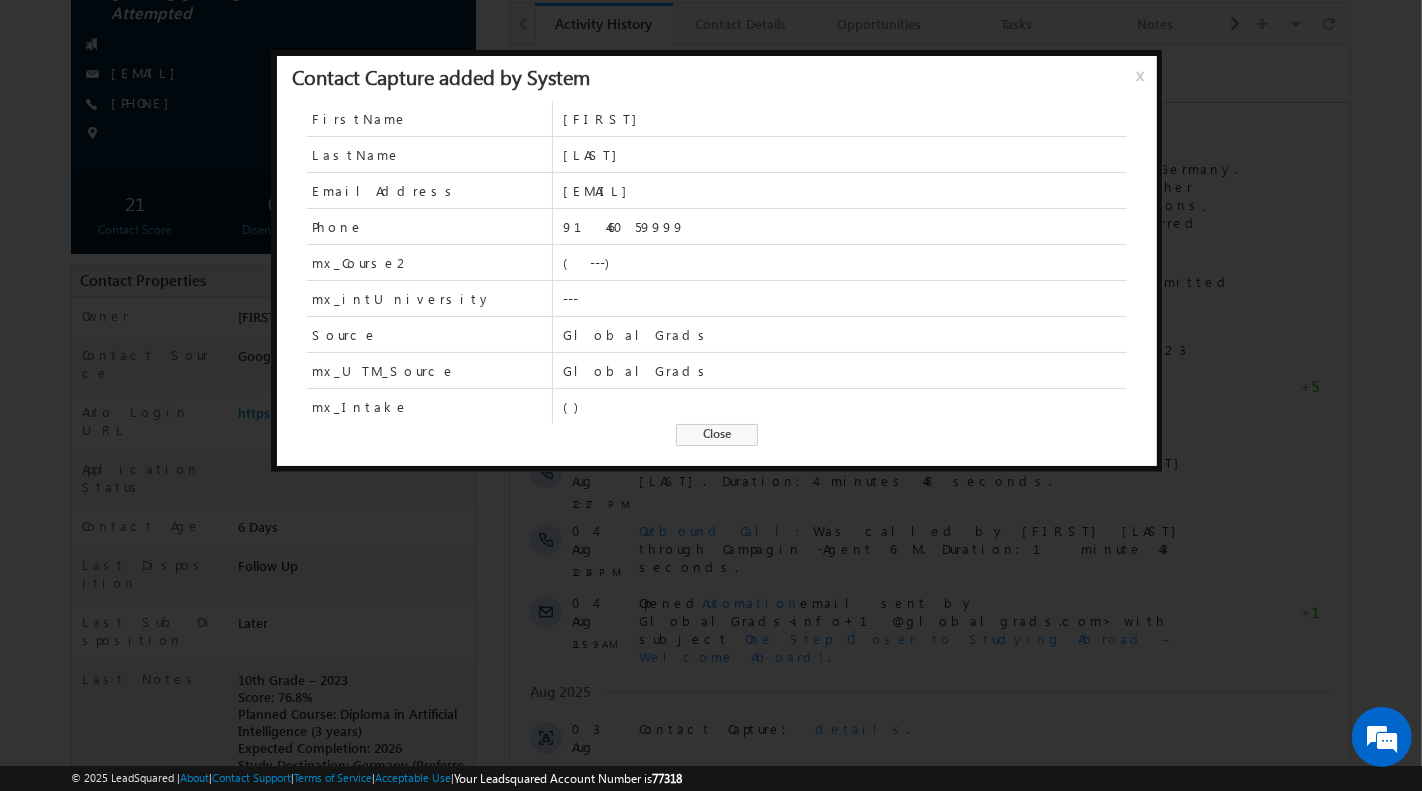 click on "Close" at bounding box center [717, 435] 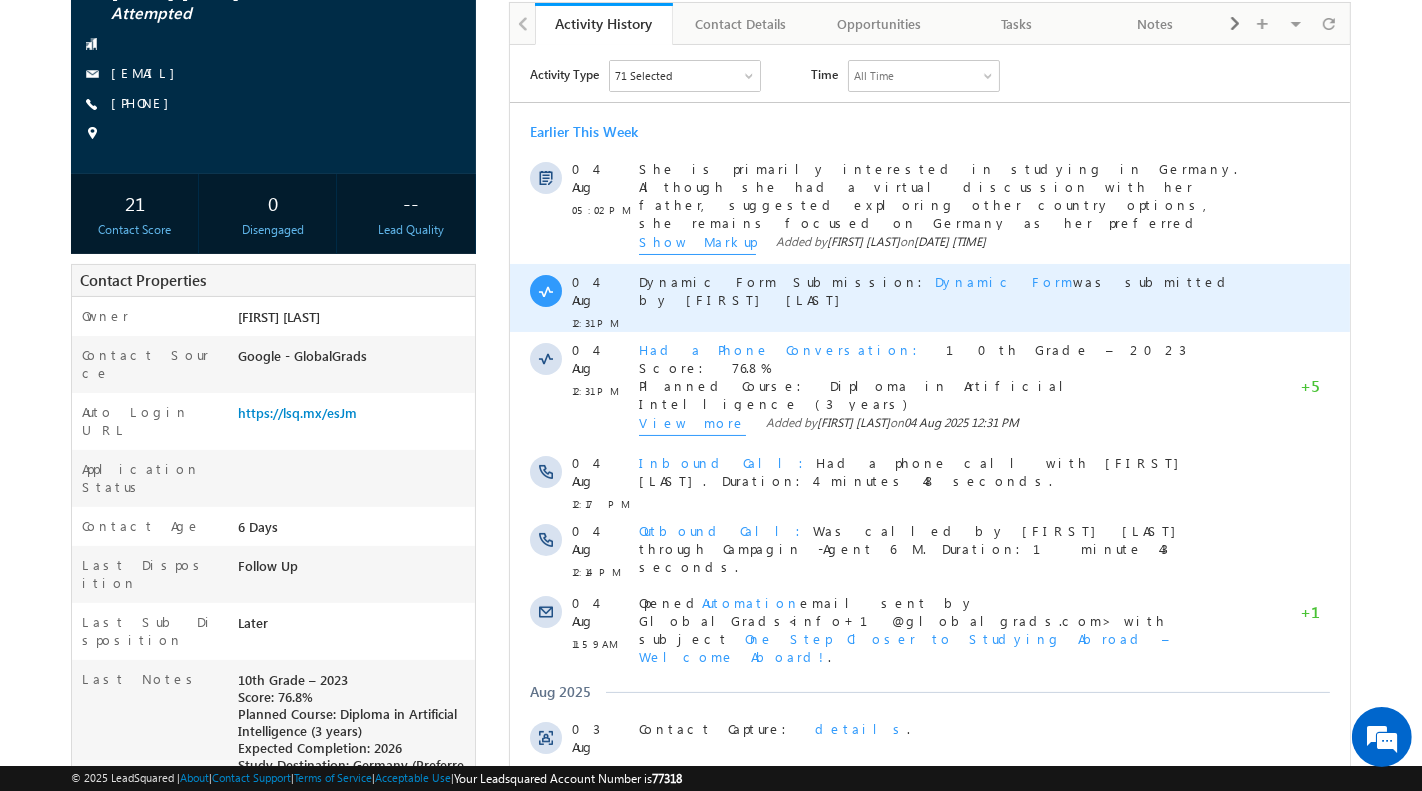 click on "Dynamic Form" at bounding box center (1003, 280) 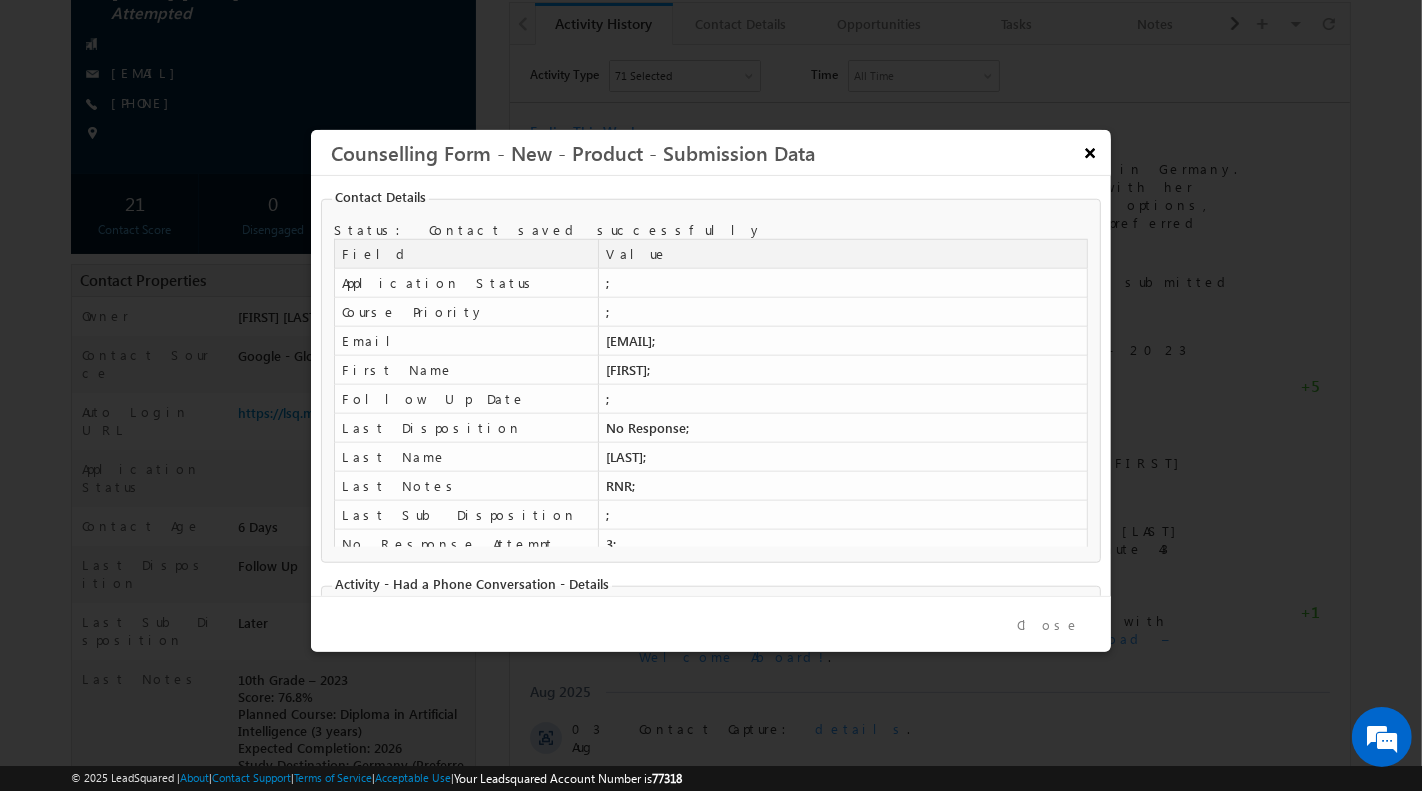click on "×" at bounding box center [1089, 151] 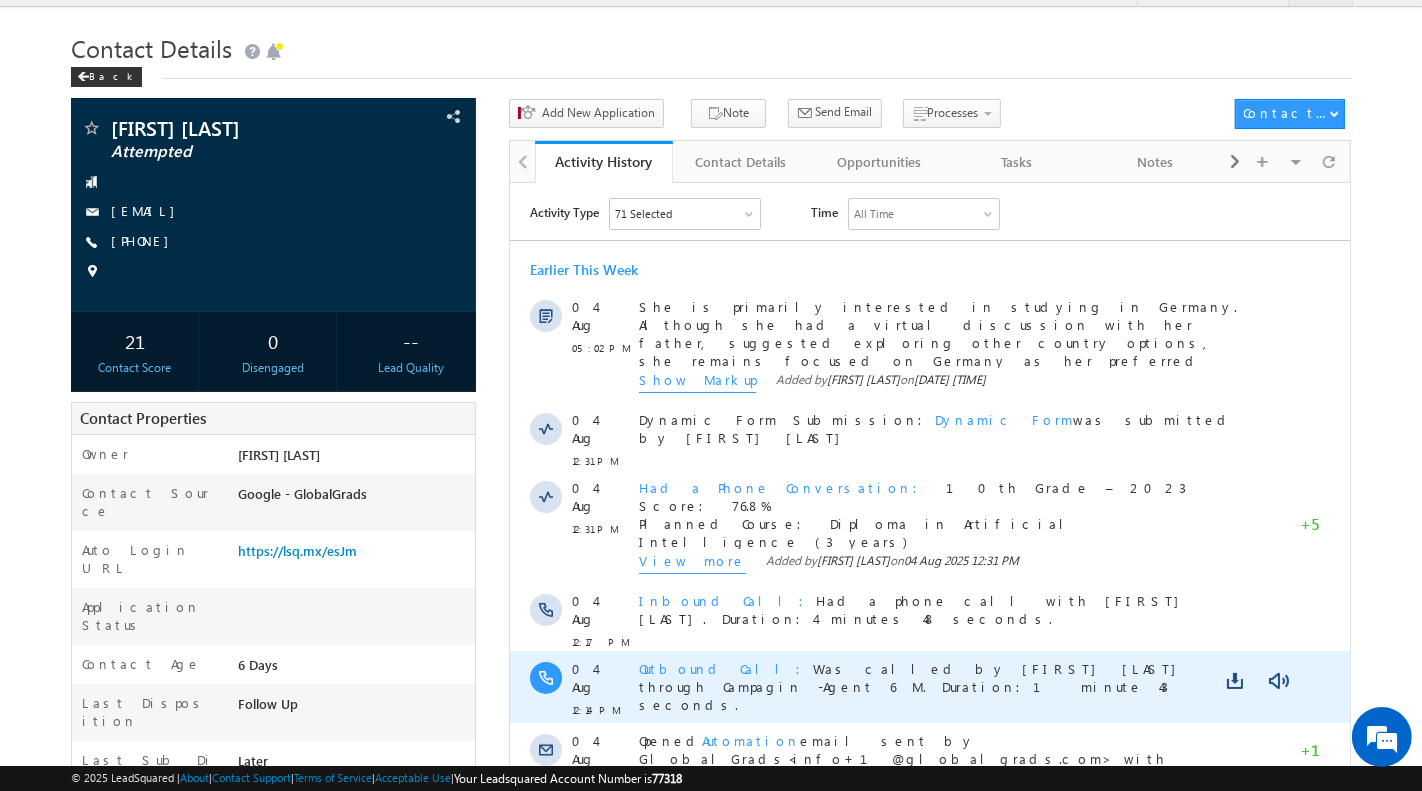 scroll, scrollTop: 0, scrollLeft: 0, axis: both 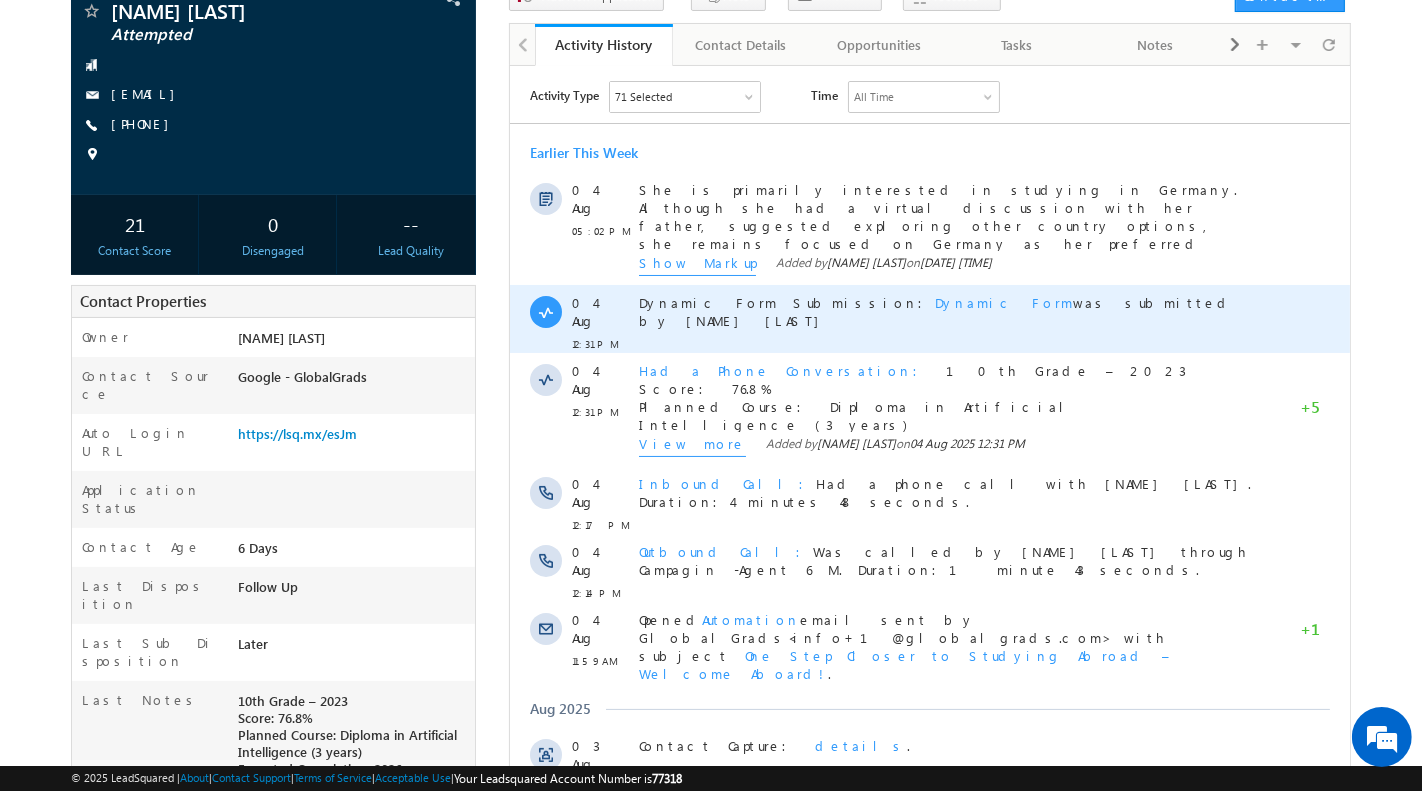 click on "Dynamic Form" at bounding box center [1003, 301] 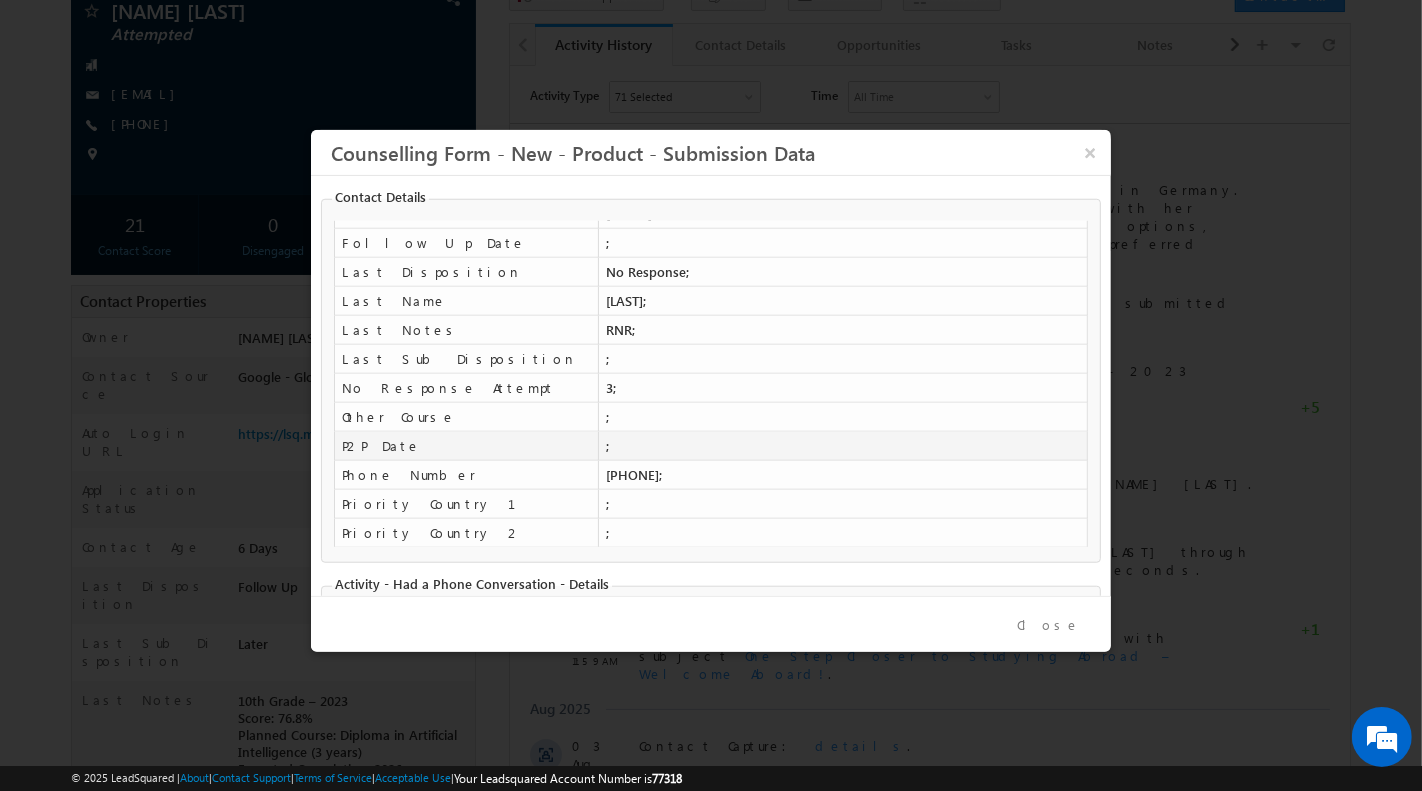 scroll, scrollTop: 406, scrollLeft: 0, axis: vertical 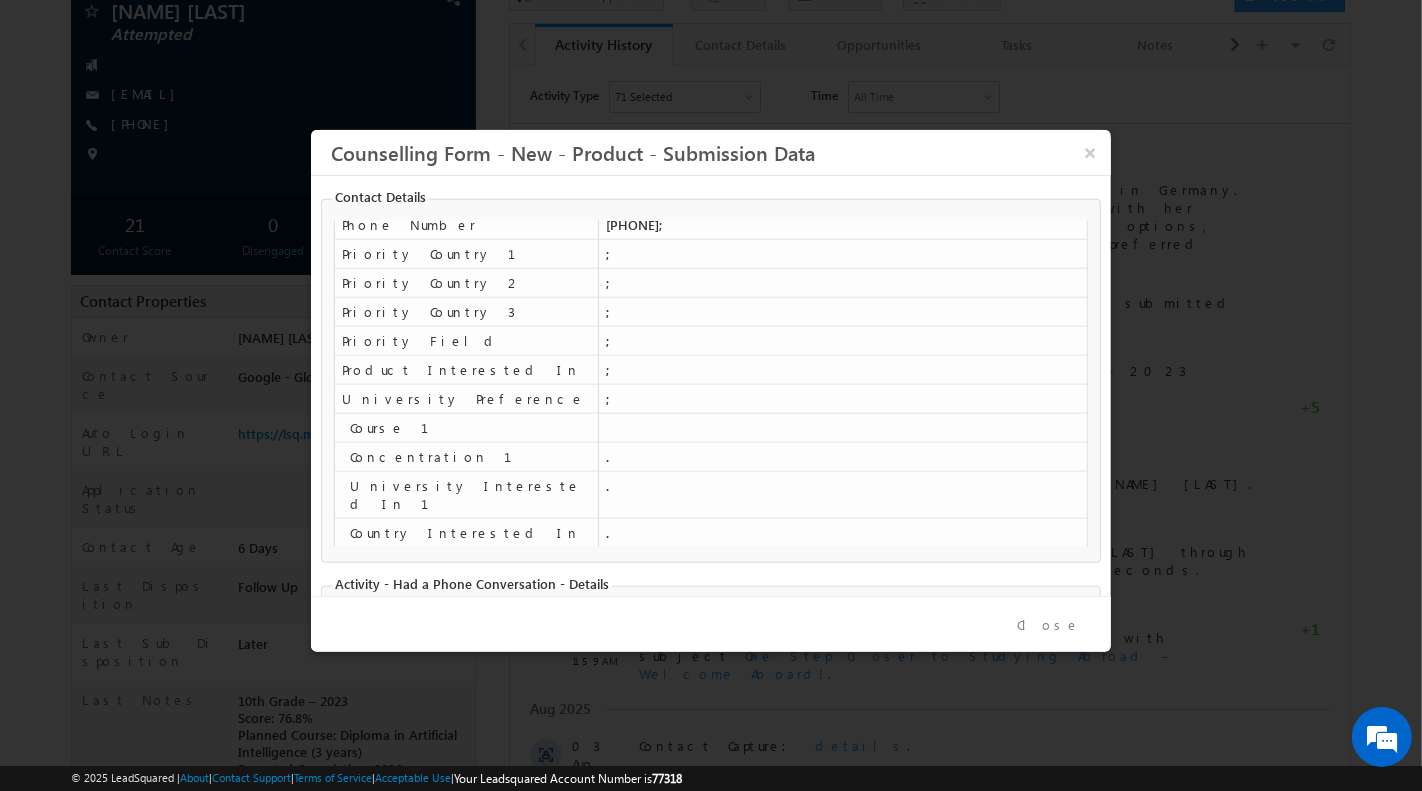 click on "Close" at bounding box center [1049, 624] 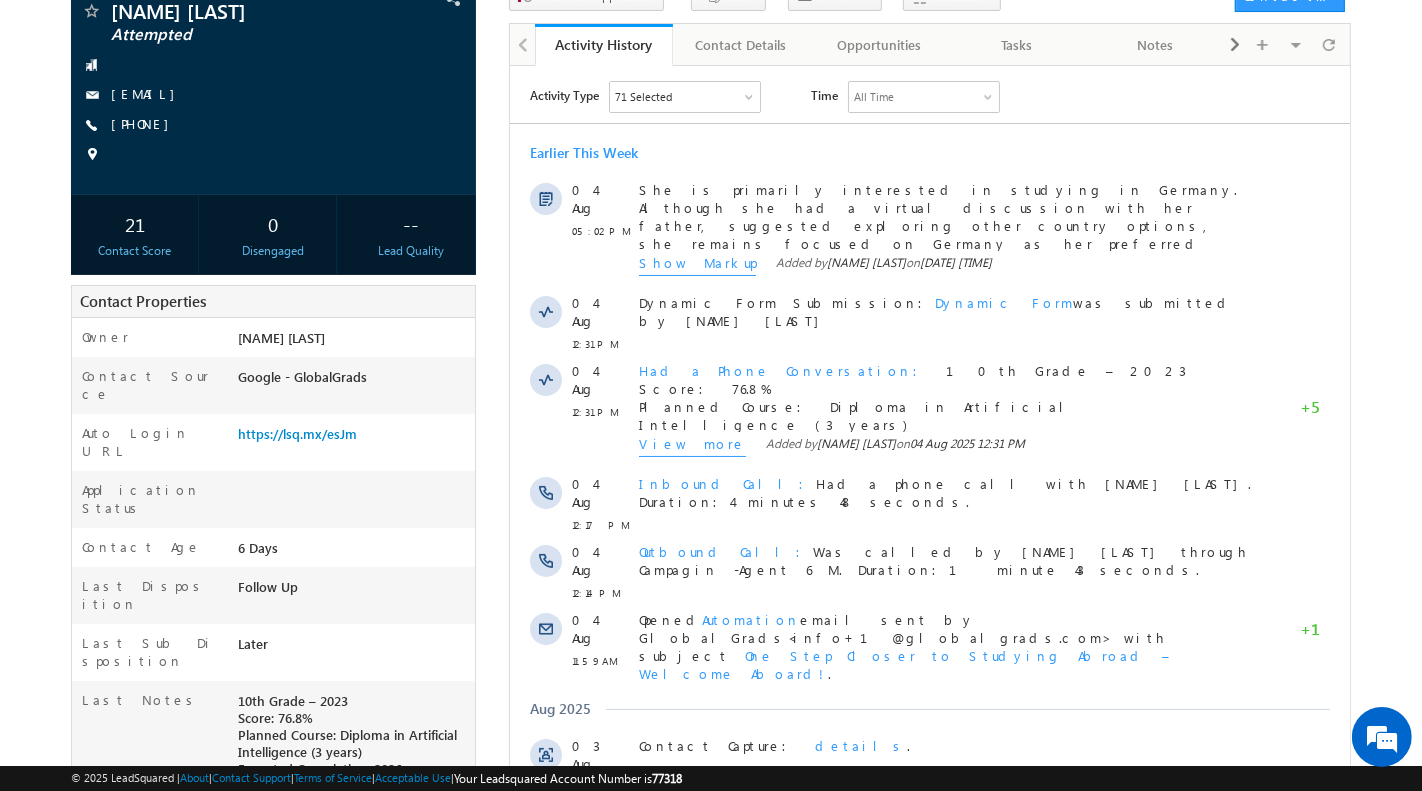 scroll, scrollTop: 442, scrollLeft: 0, axis: vertical 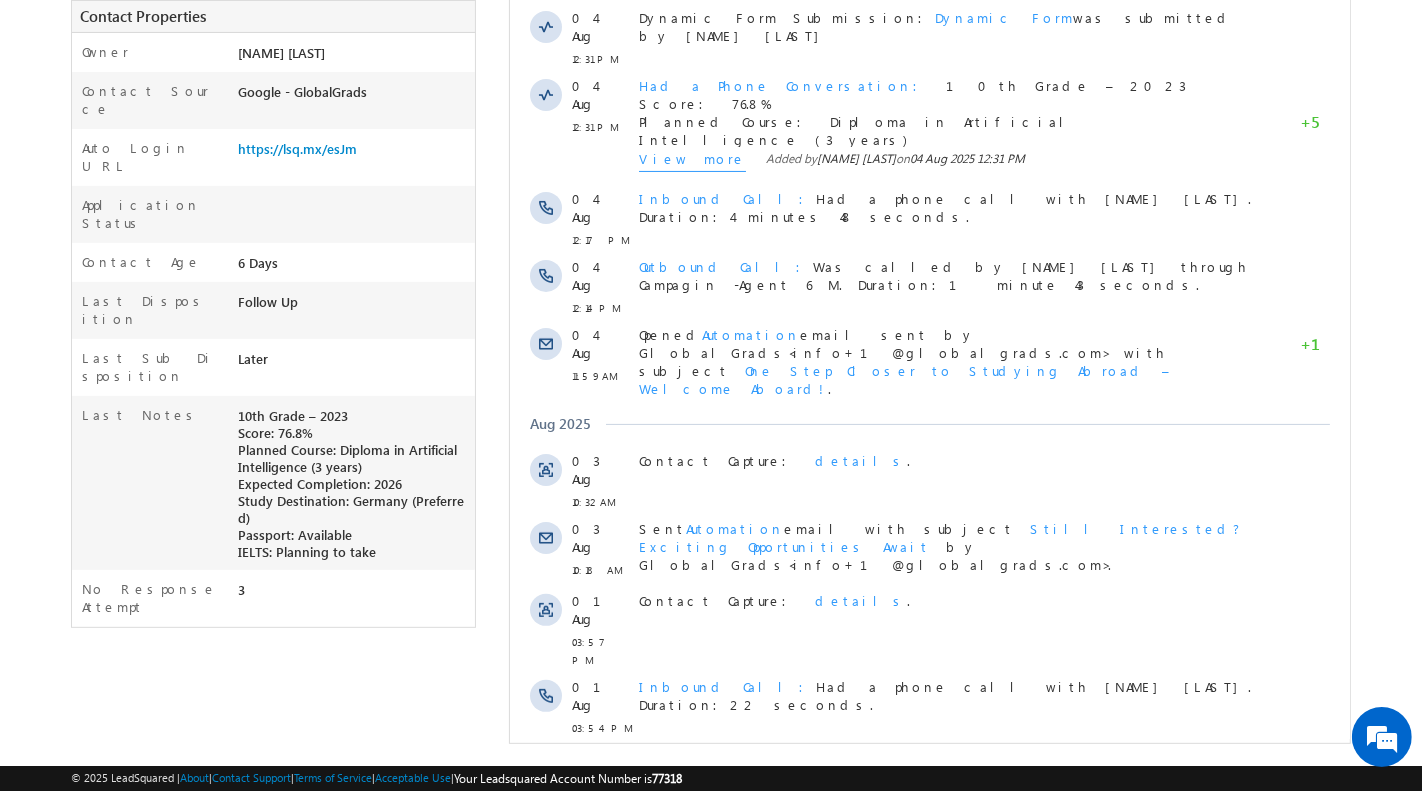 click on "Show More" at bounding box center [938, 772] 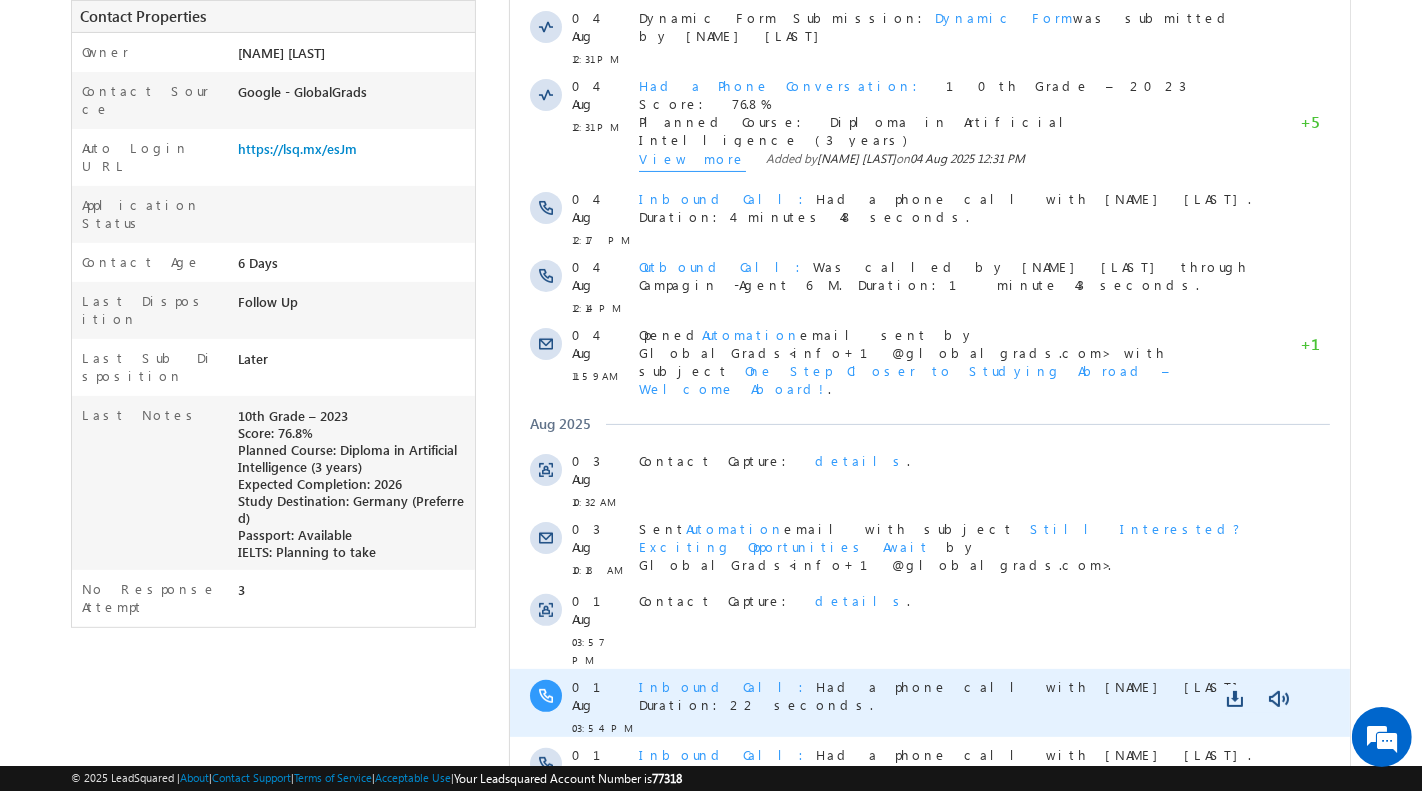 scroll, scrollTop: 1053, scrollLeft: 0, axis: vertical 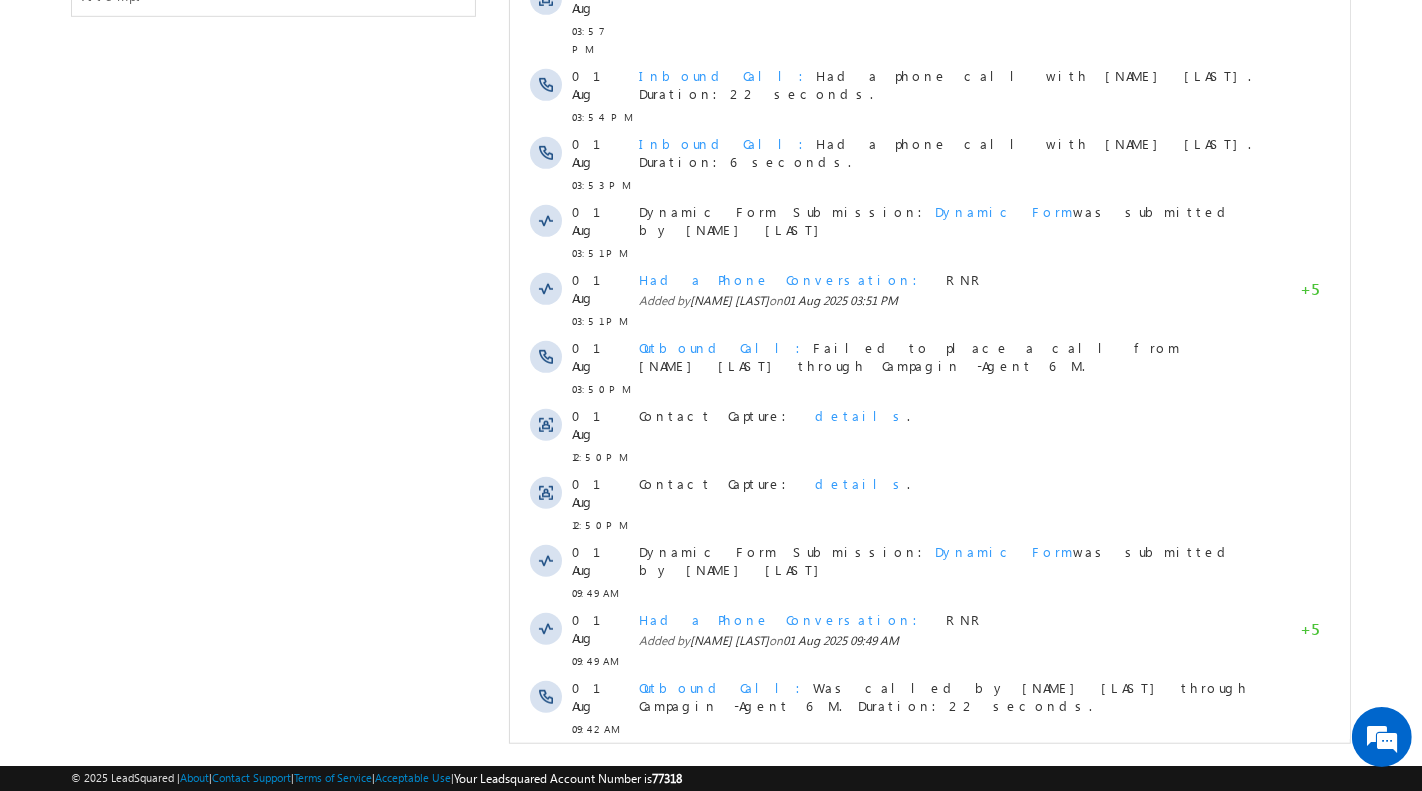click on "Show More" at bounding box center [938, 879] 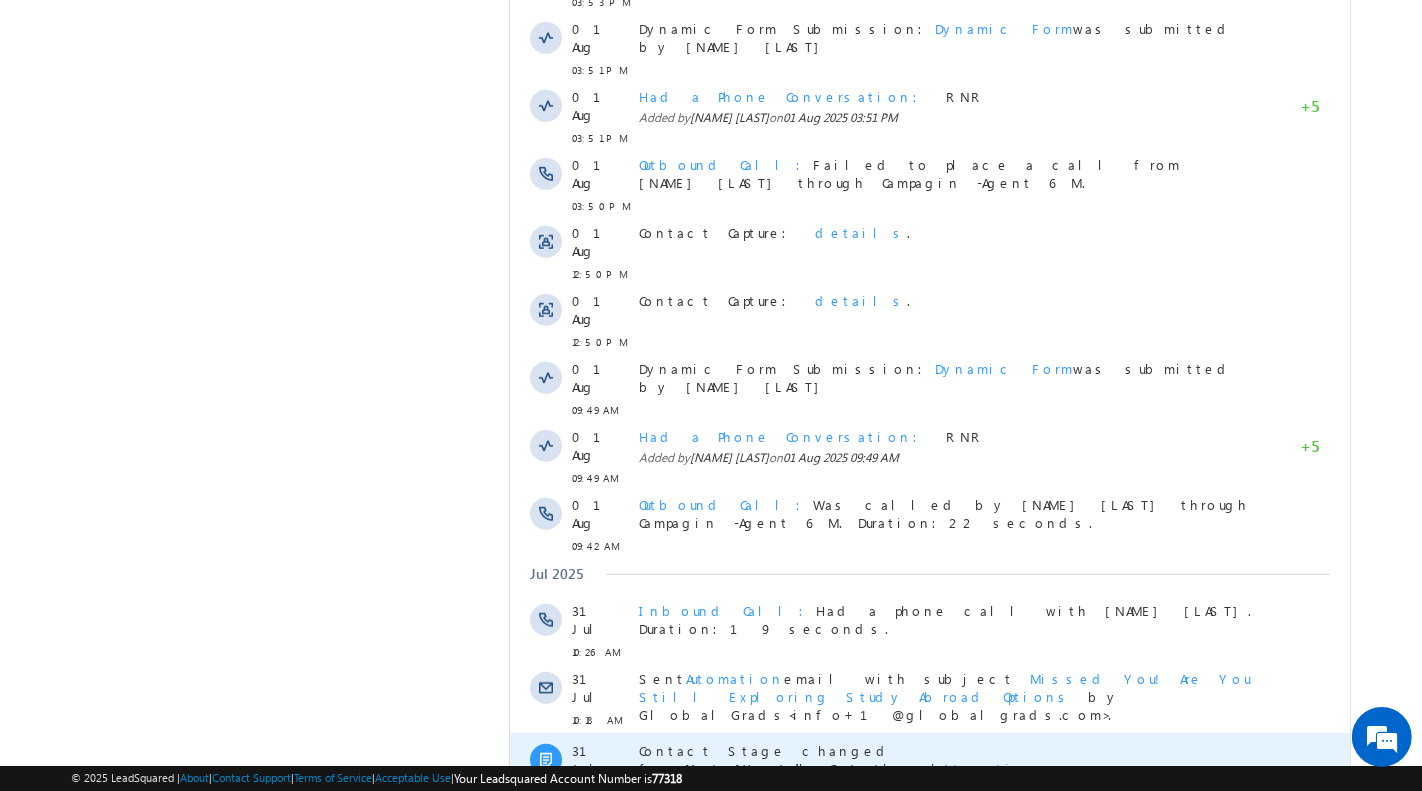 scroll, scrollTop: 1239, scrollLeft: 0, axis: vertical 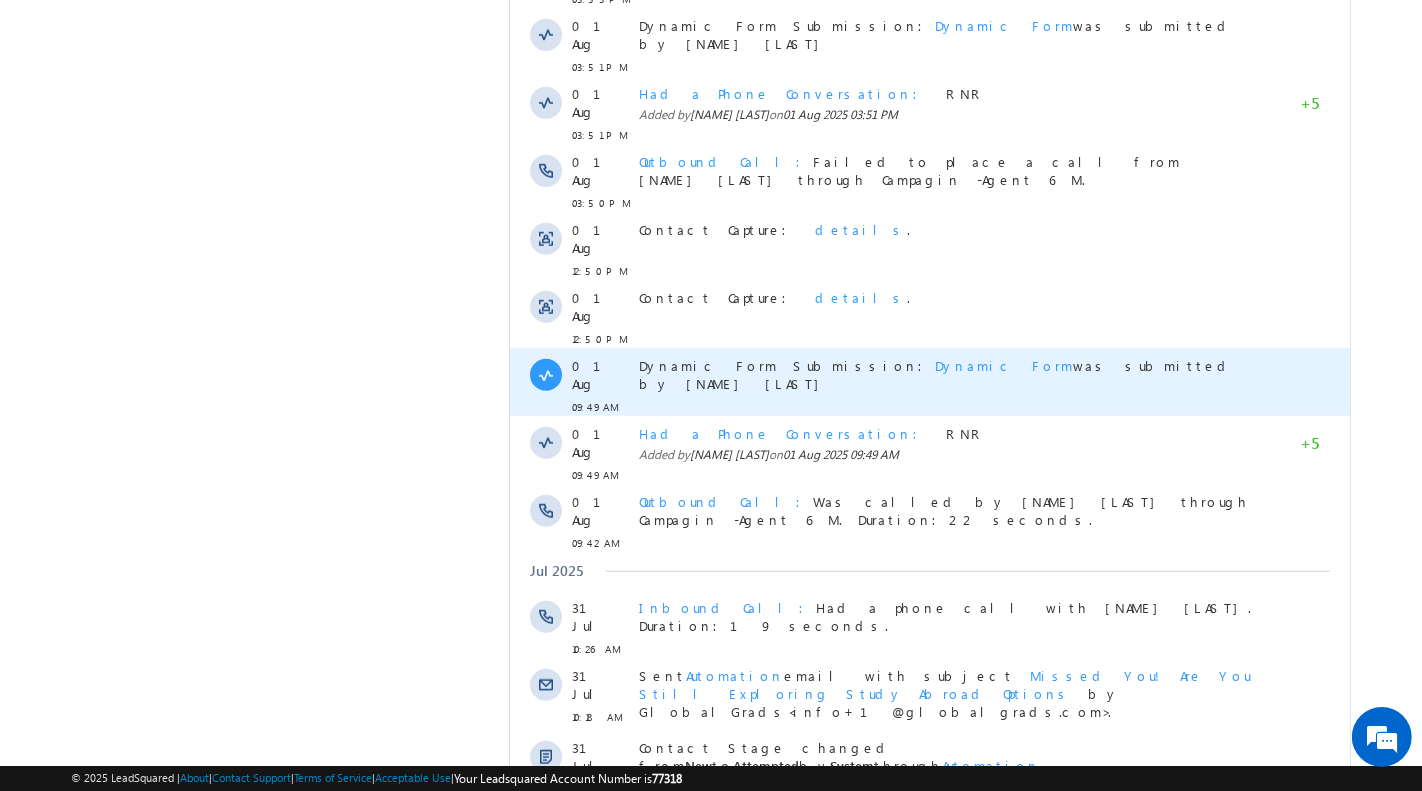 click on "Dynamic Form" at bounding box center [1003, 365] 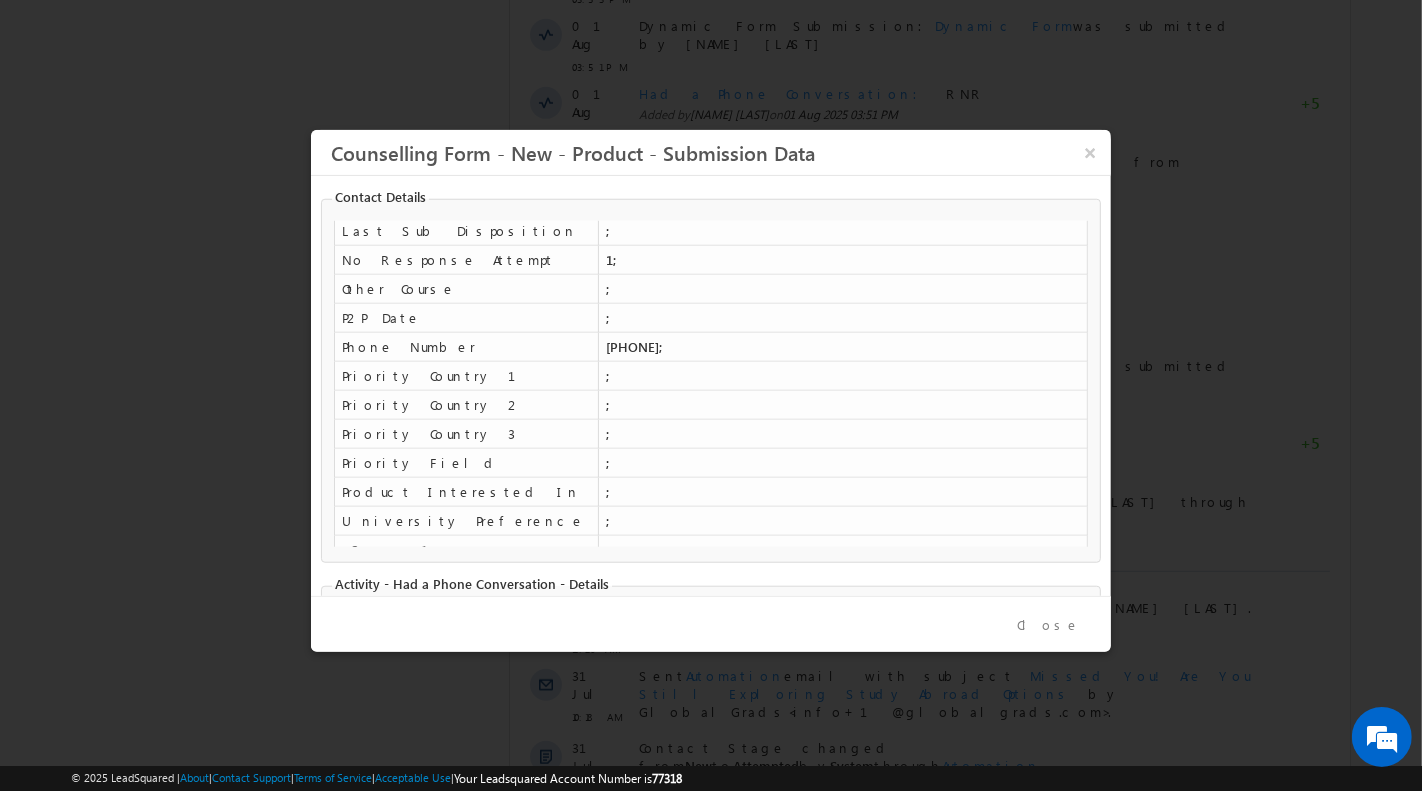 scroll, scrollTop: 406, scrollLeft: 0, axis: vertical 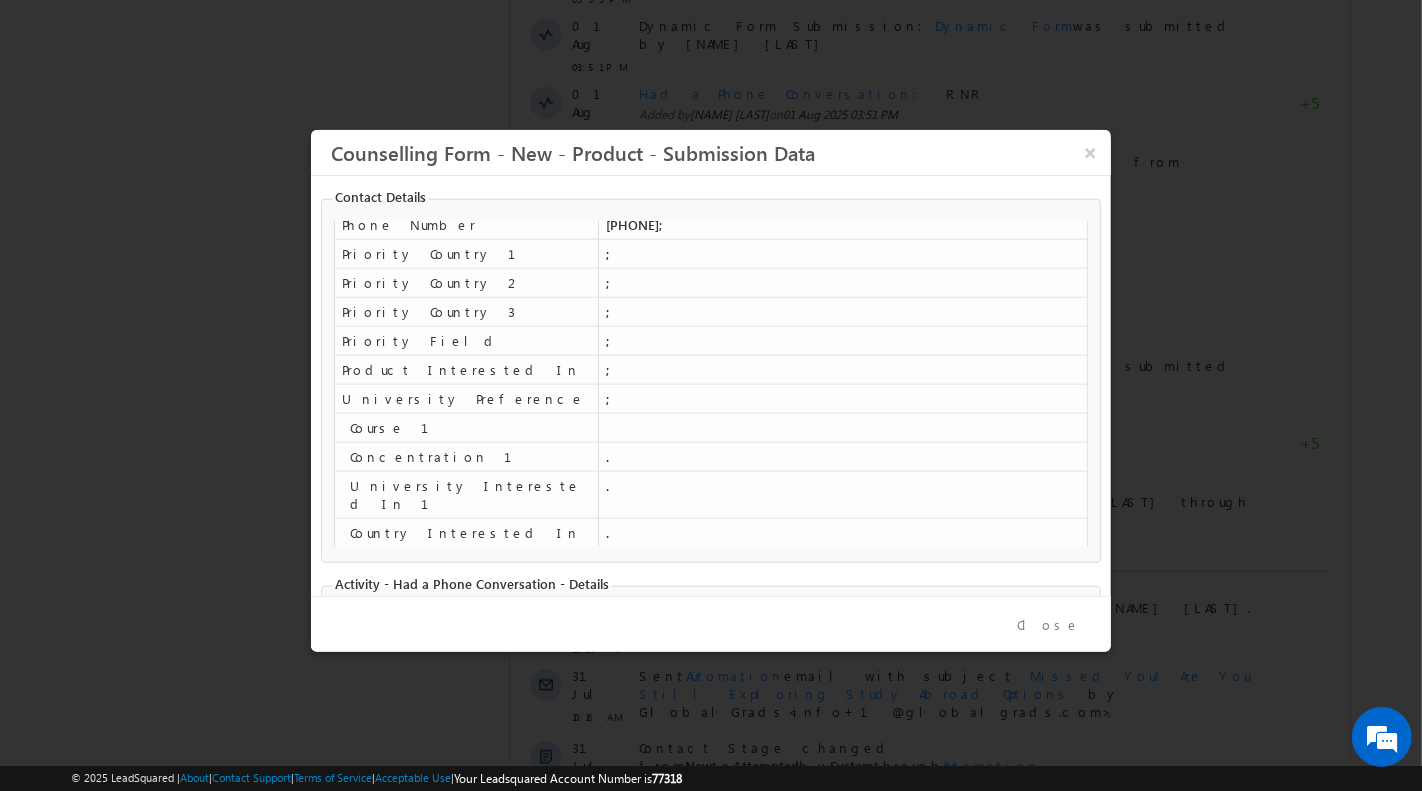 click on "Close" at bounding box center (1049, 624) 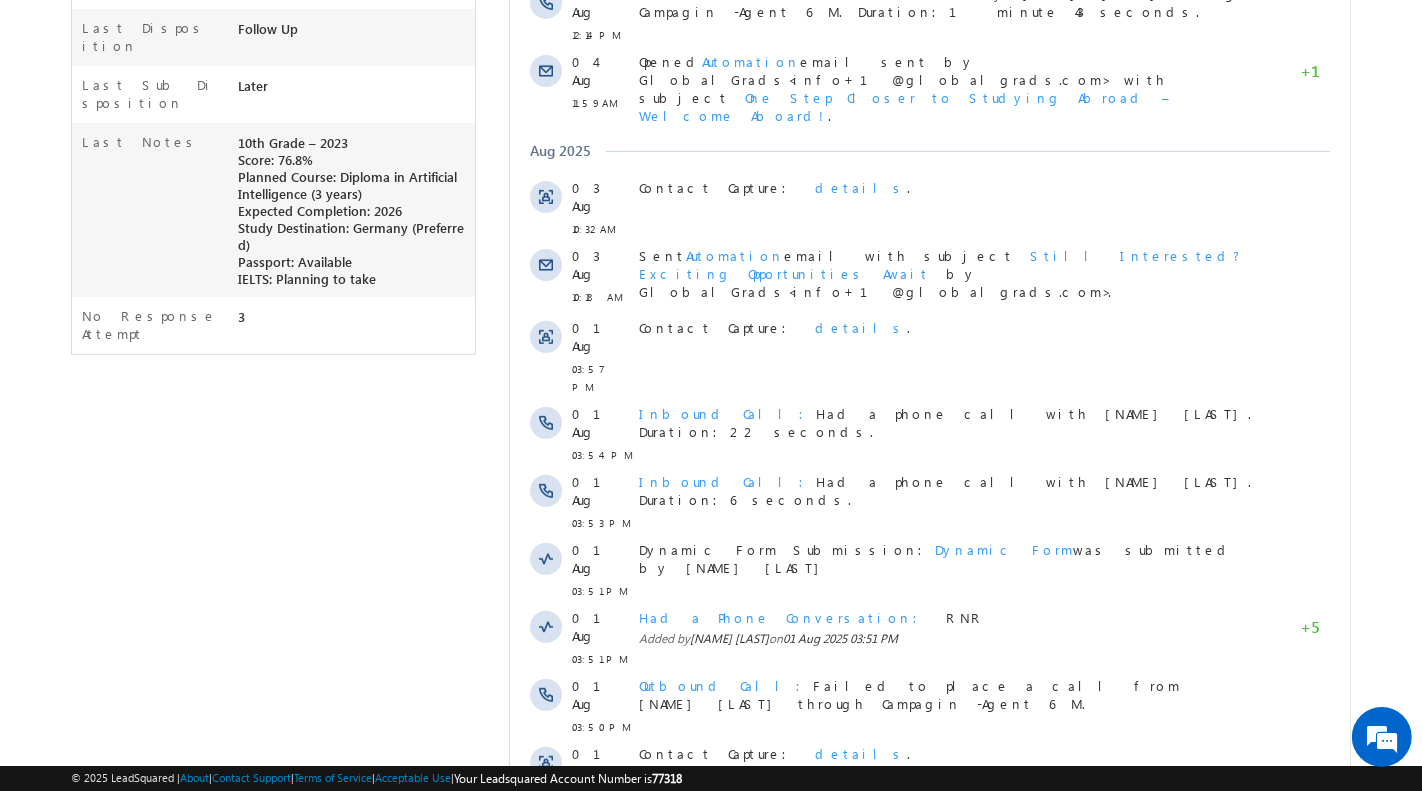 scroll, scrollTop: 527, scrollLeft: 0, axis: vertical 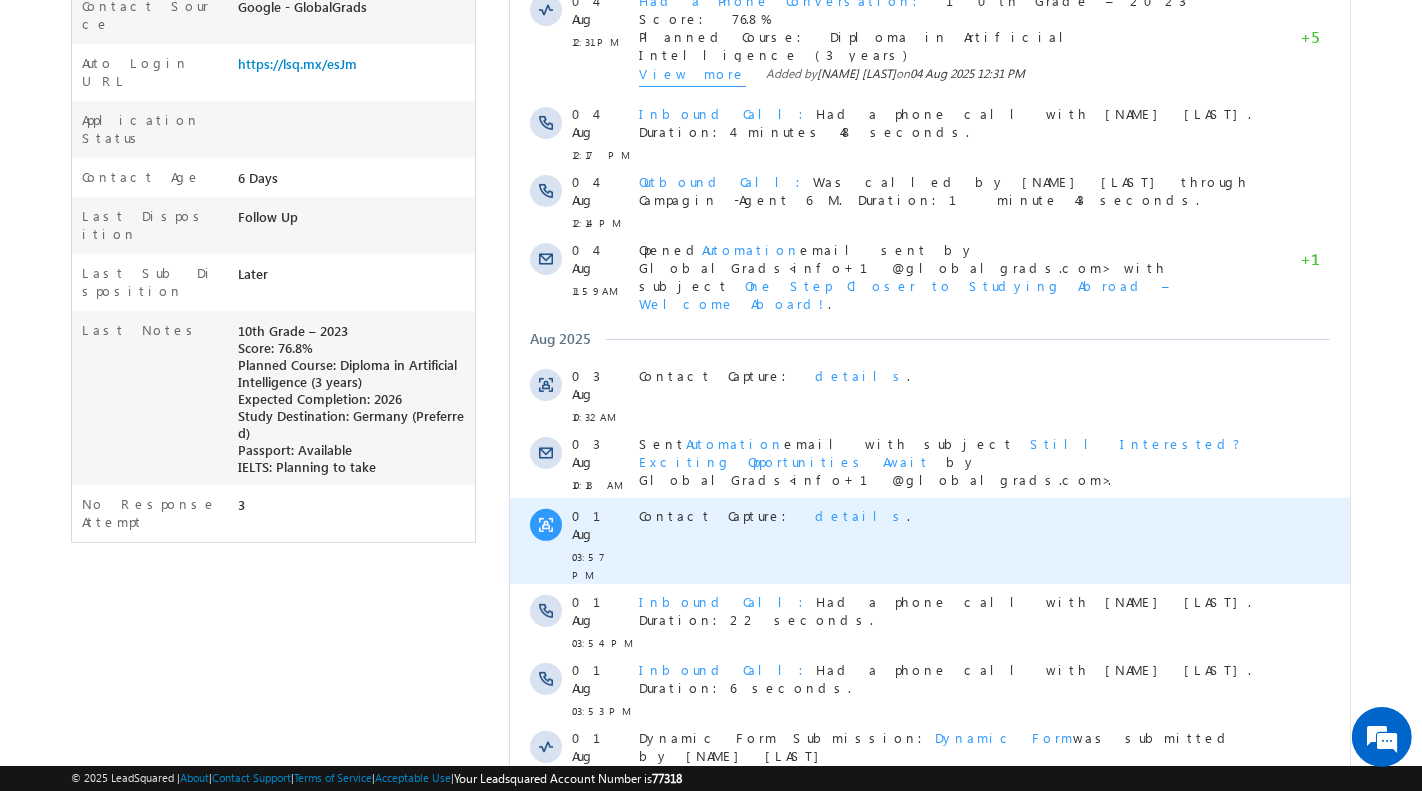 click on "details" at bounding box center [860, 515] 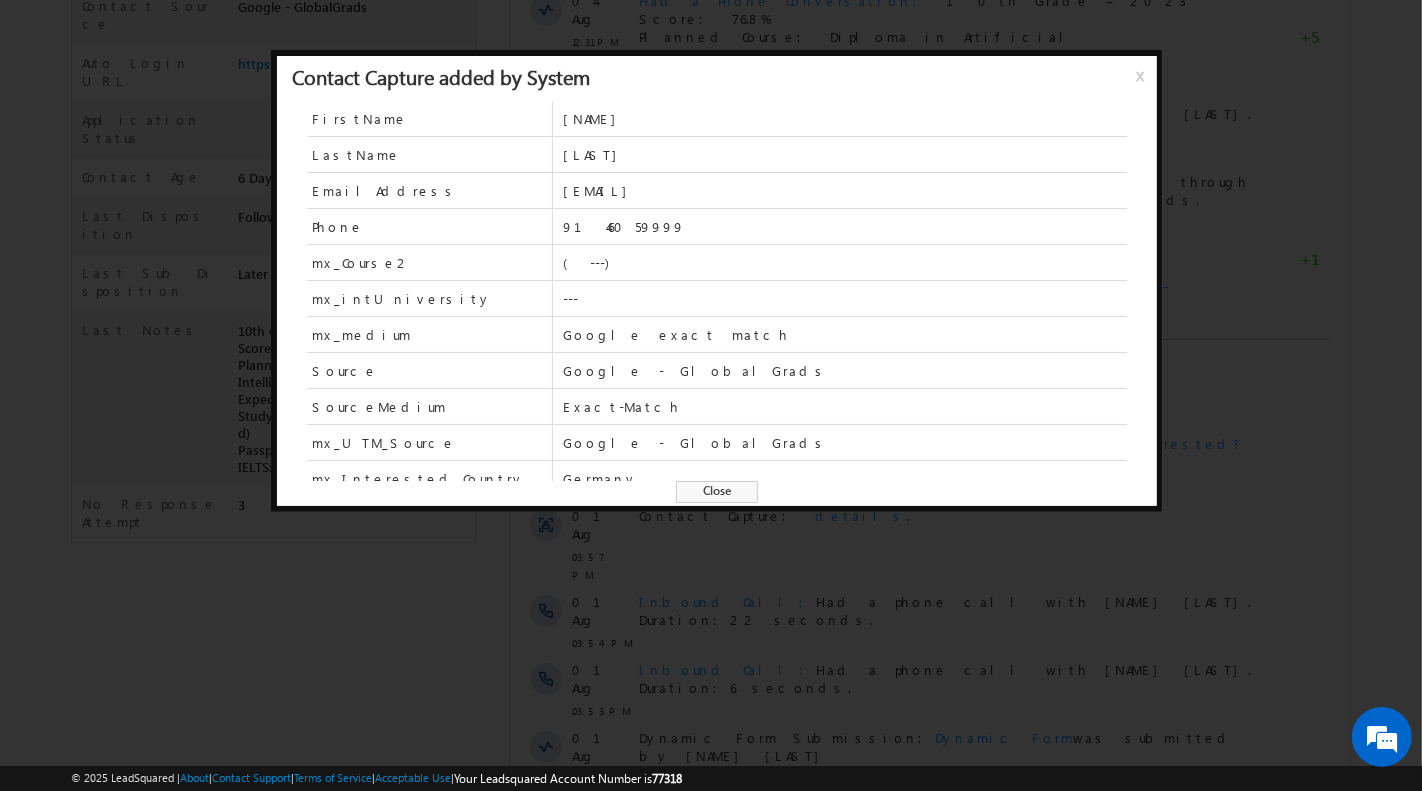 scroll, scrollTop: 81, scrollLeft: 0, axis: vertical 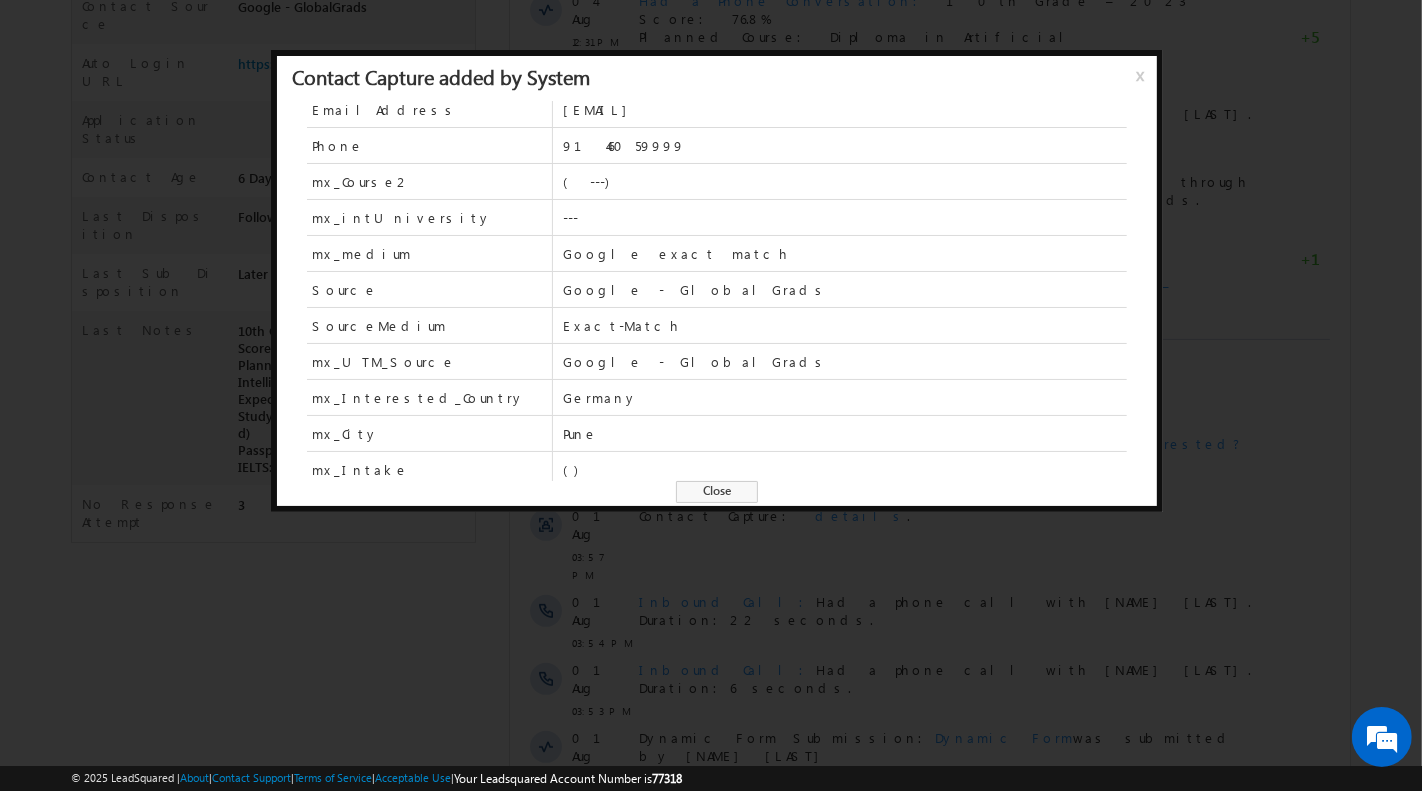 click on "Close" at bounding box center [717, 492] 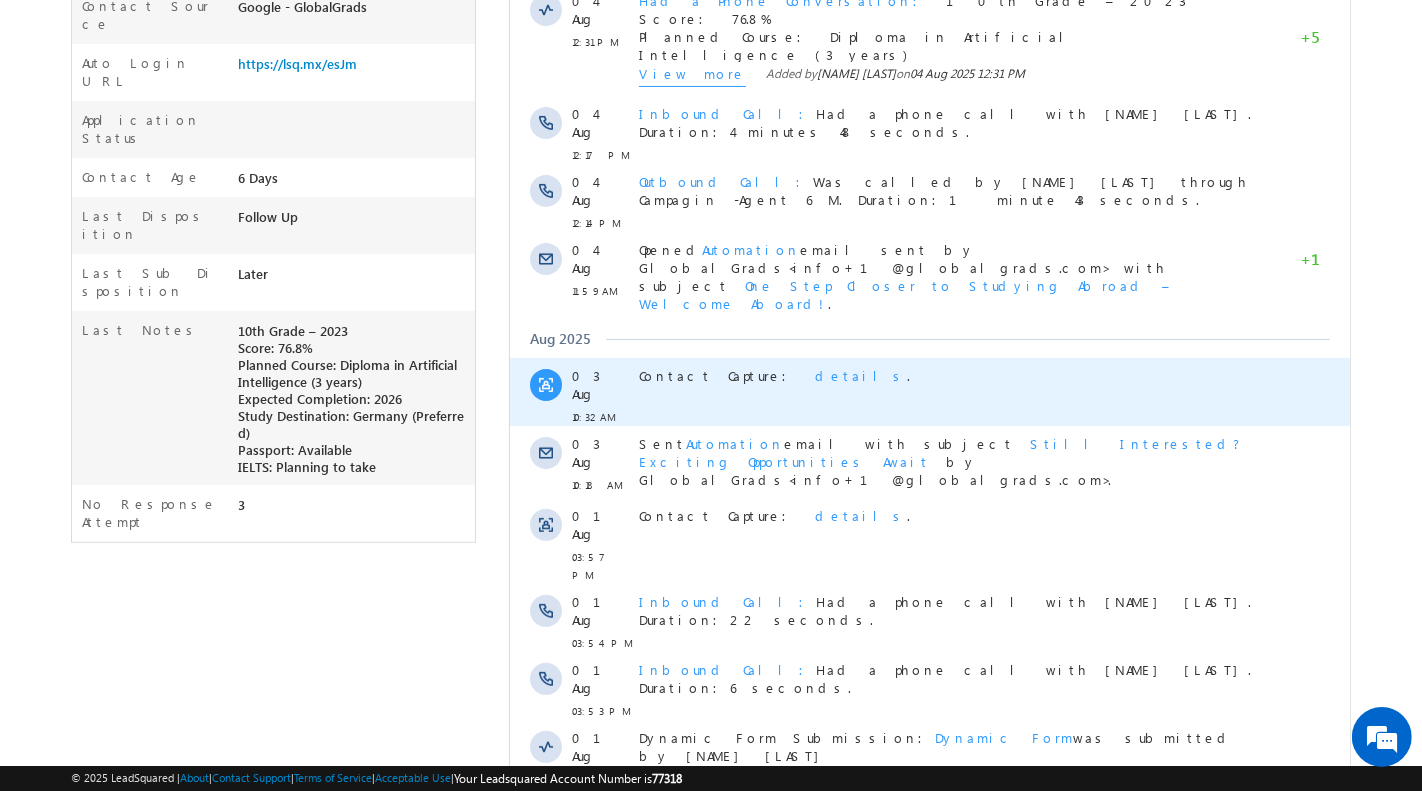 click on "details" at bounding box center (860, 375) 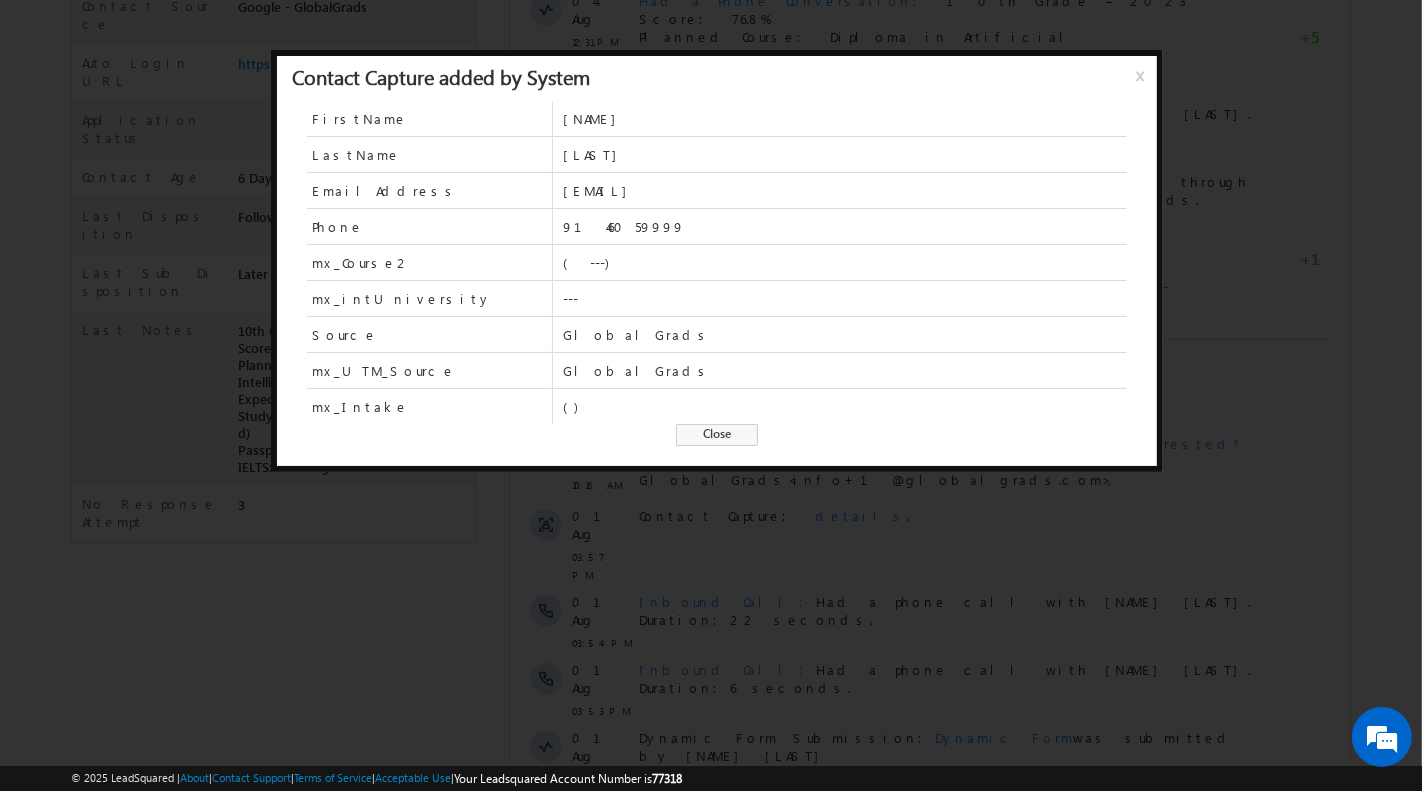 click on "Close" at bounding box center (717, 435) 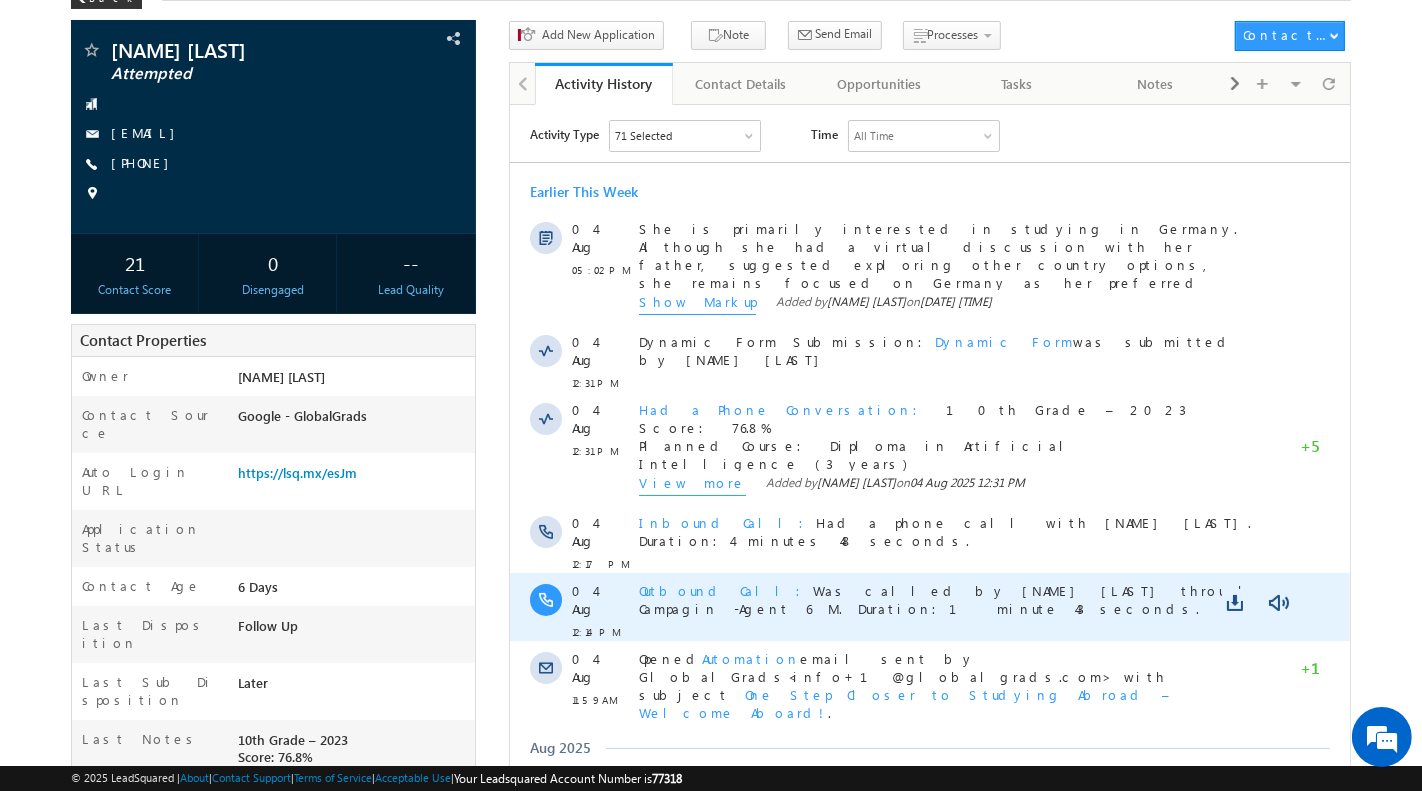 scroll, scrollTop: 116, scrollLeft: 0, axis: vertical 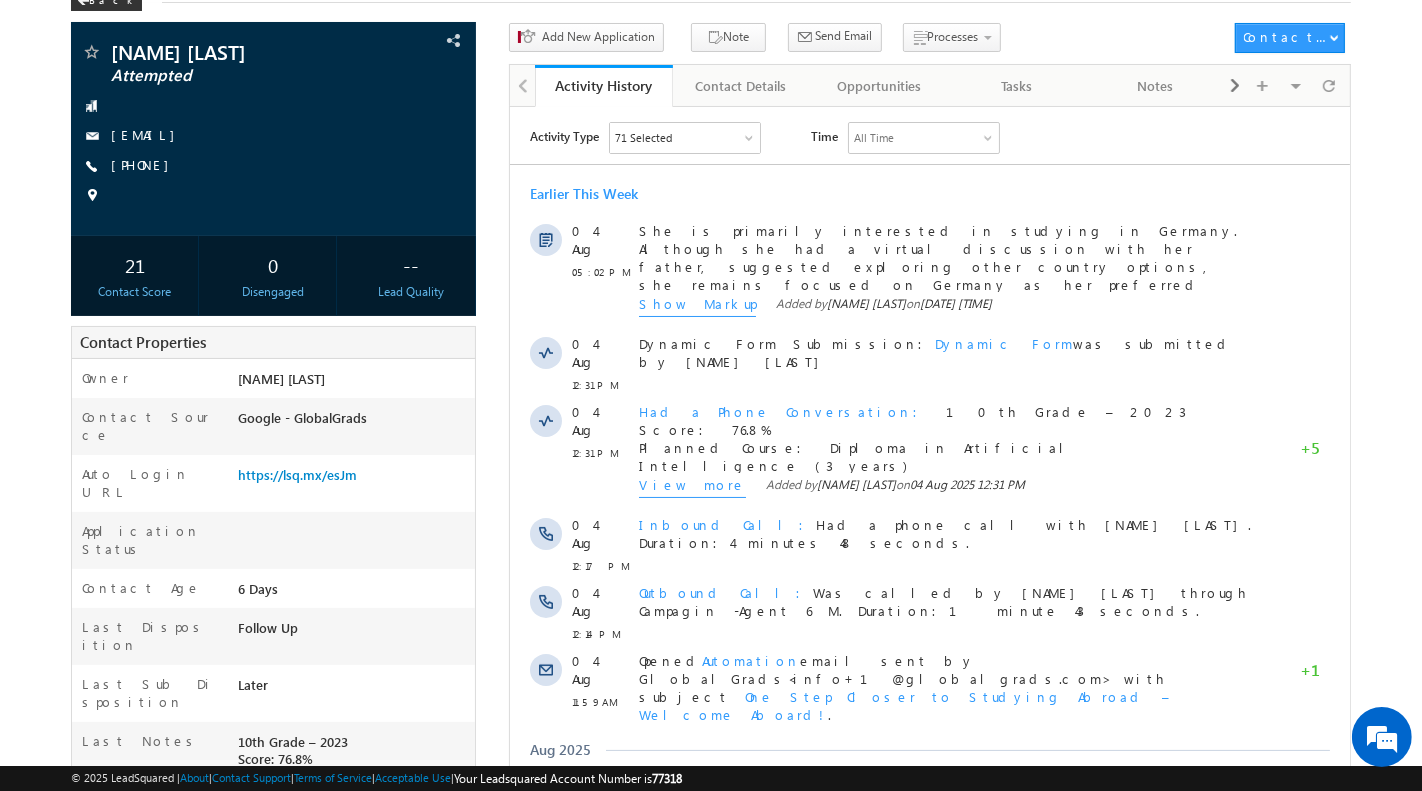 click on "Activity Type
71 Selected
Select All Sales Activities 1 Sales Activity Opportunities 1 University Application Email Activities 18 Email Bounced Email Link Clicked Email Marked Spam Email Opened Inbound Contact through Email Mailing preference link clicked Negative Response to Email Neutral Response to Email Positive Response to Email Resubscribed Subscribed To Newsletter Subscribed To Promotional Emails Unsubscribe Link Clicked Unsubscribed Unsubscribed From Newsletter Unsubscribed From Promotional Emails View in browser link Clicked Email Sent Web Activities 5 Conversion Button Clicked Converted to Contact Form Submitted on Website Page Visited on Website Tracking URL Clicked Contact Capture Activities 1 Contact Capture Phone Call Activities 2 Inbound Phone Call Activity Outbound Phone Call Activity Other Activities 20 Application Form Document Generation Facebook Lead Ads Submissions Meeting 5 5" at bounding box center [939, 137] 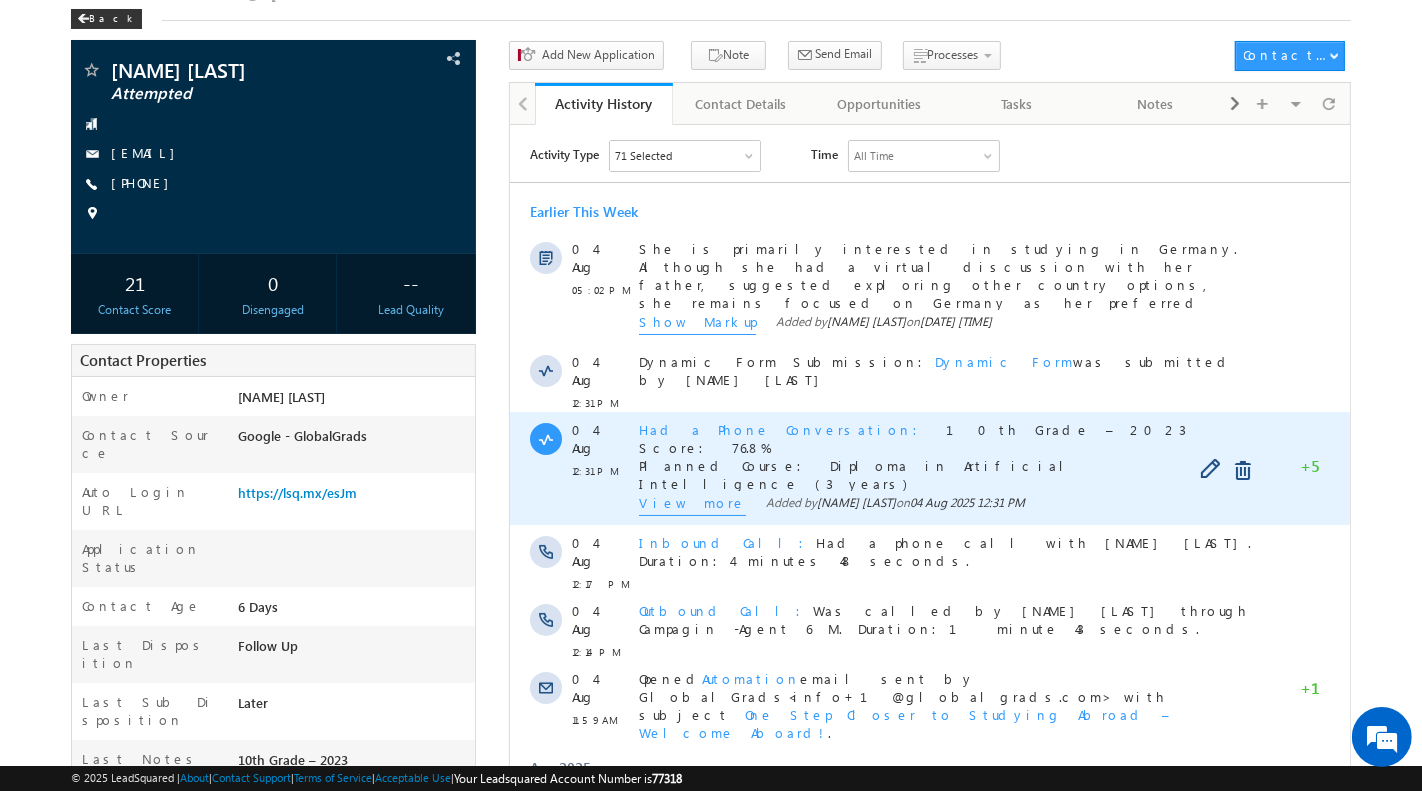scroll, scrollTop: 101, scrollLeft: 0, axis: vertical 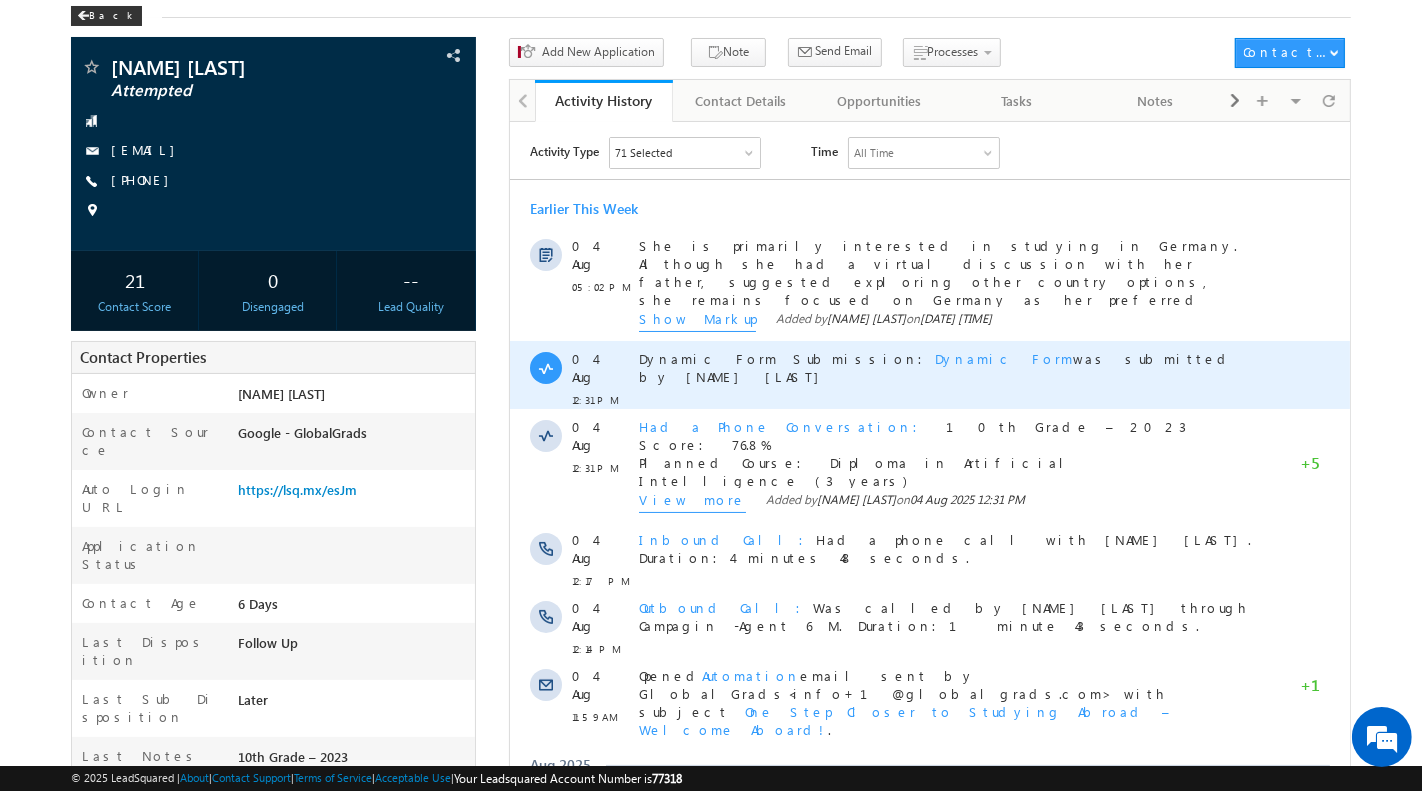 click on "Dynamic Form" at bounding box center (1003, 357) 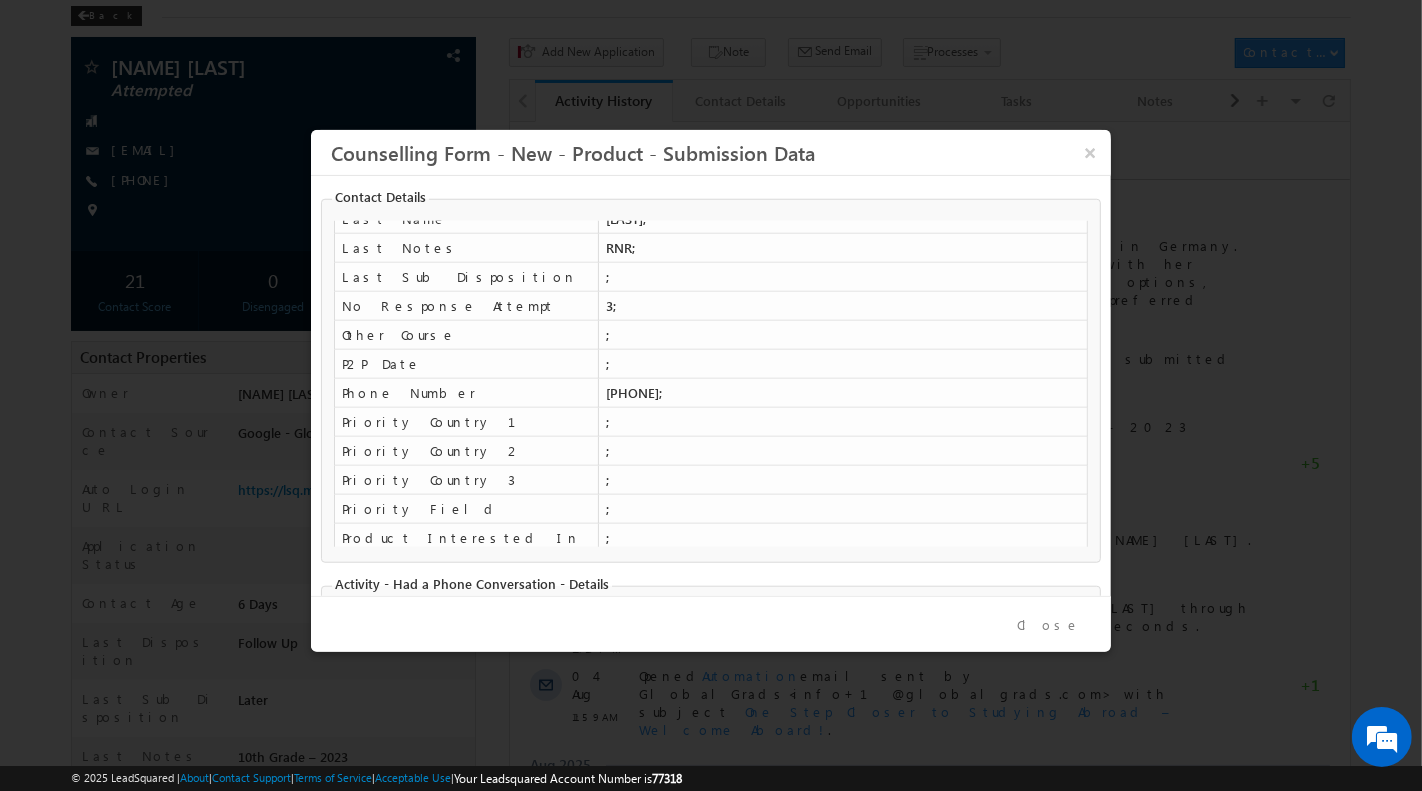 scroll, scrollTop: 406, scrollLeft: 0, axis: vertical 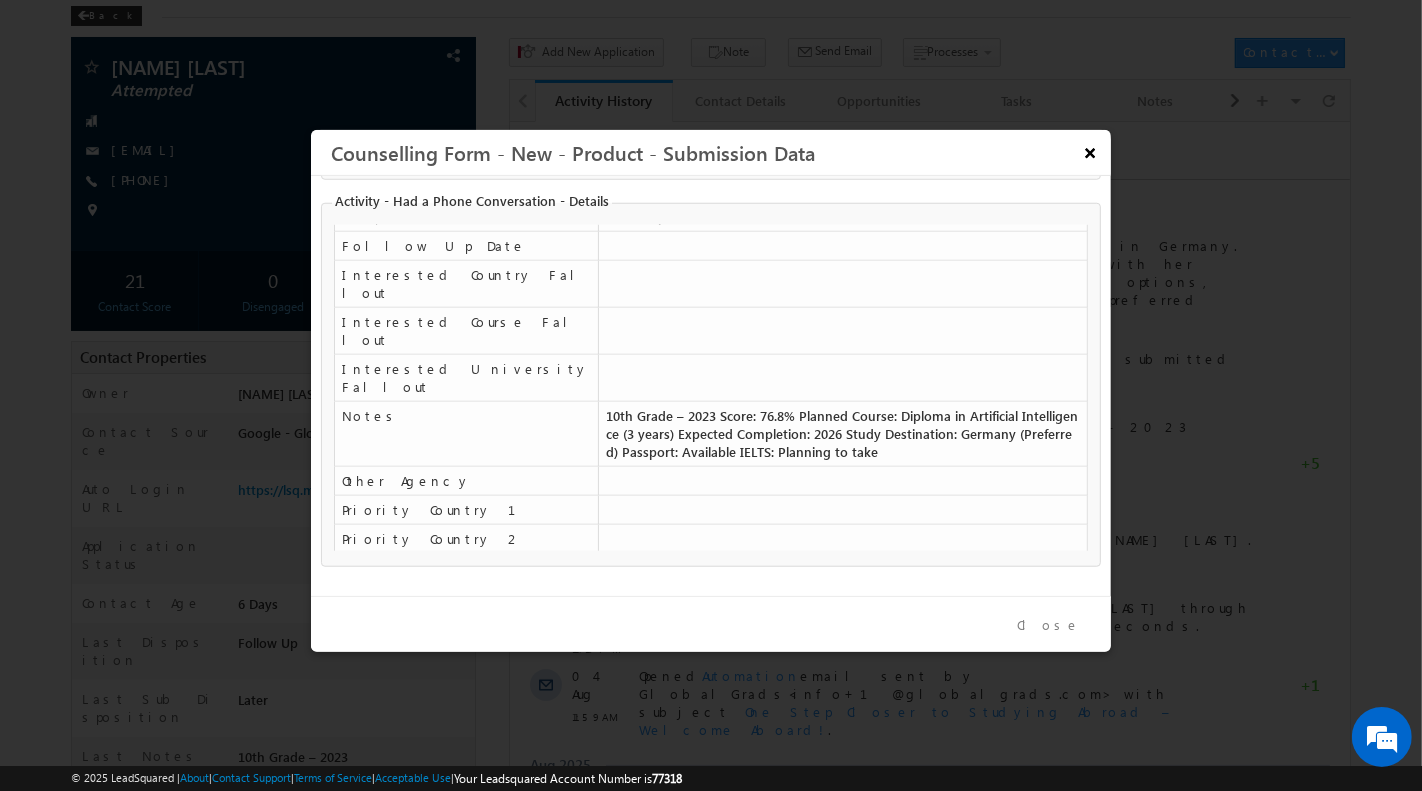 click on "×" at bounding box center (1089, 151) 